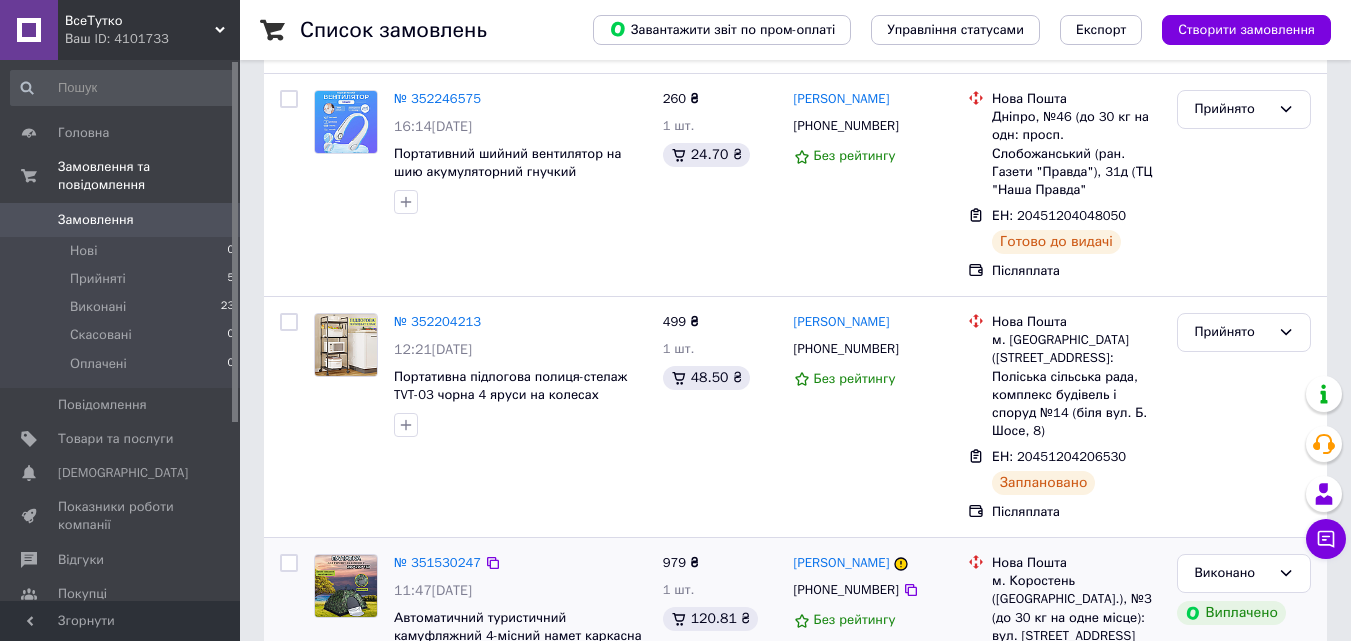 scroll, scrollTop: 0, scrollLeft: 0, axis: both 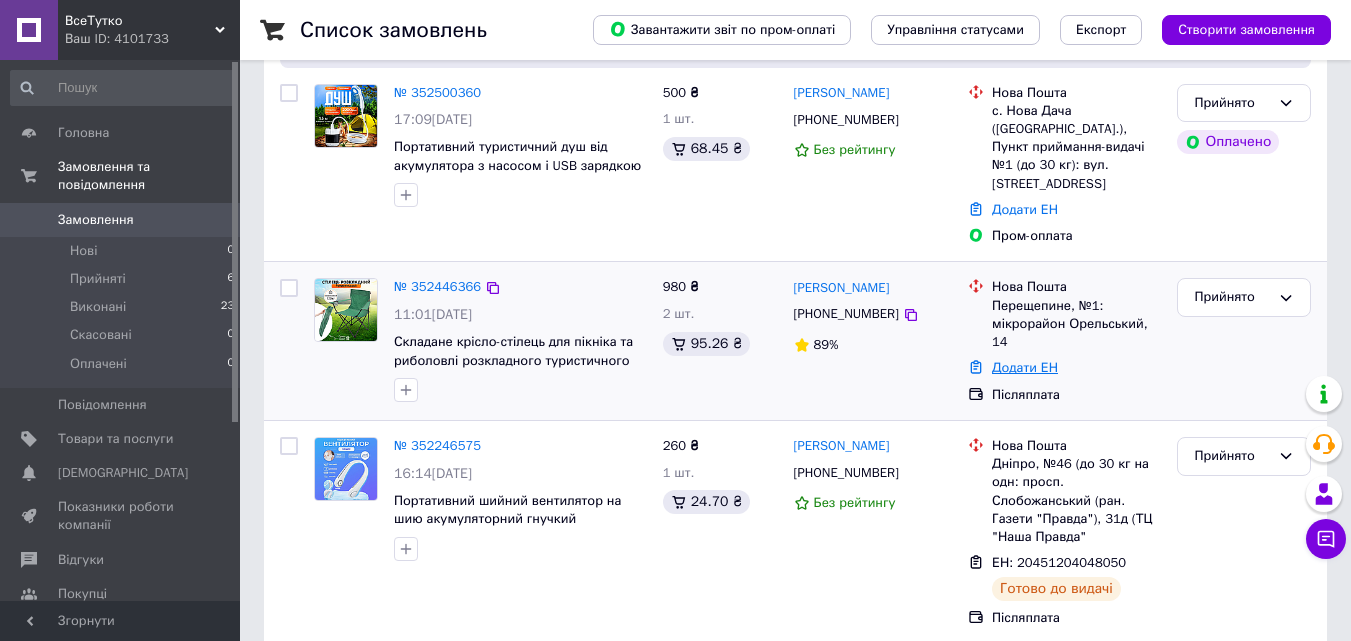 click on "Додати ЕН" at bounding box center (1025, 367) 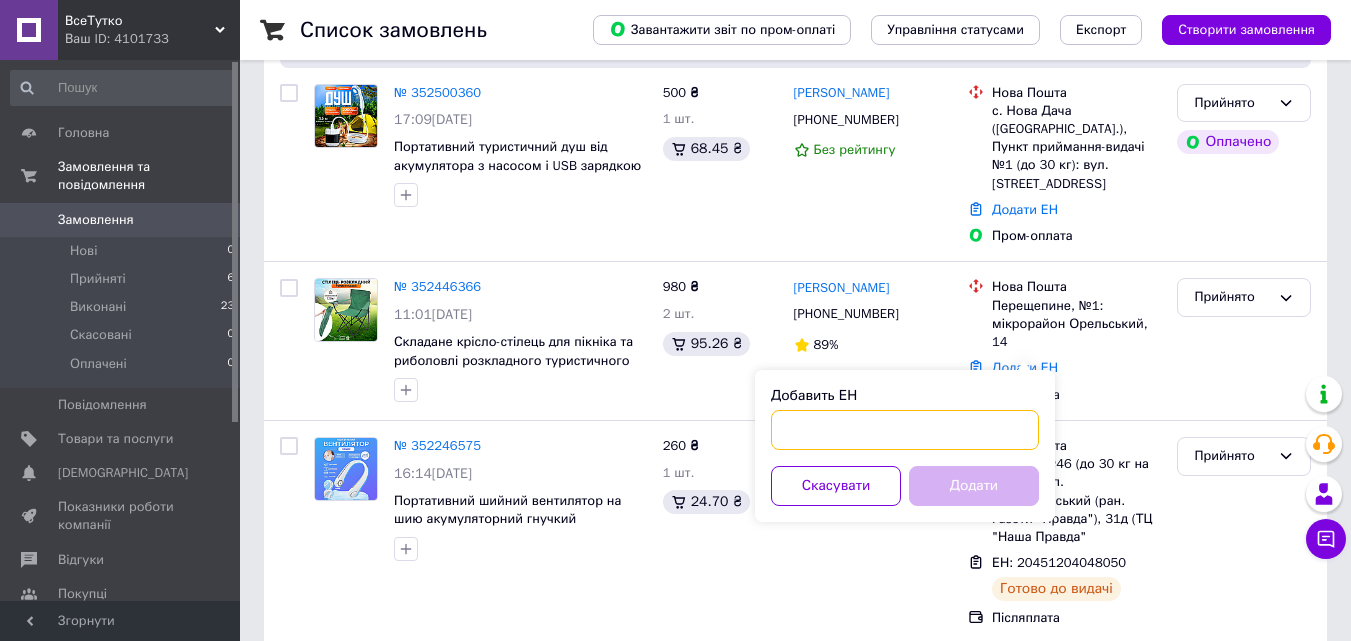 click on "Добавить ЕН" at bounding box center (905, 430) 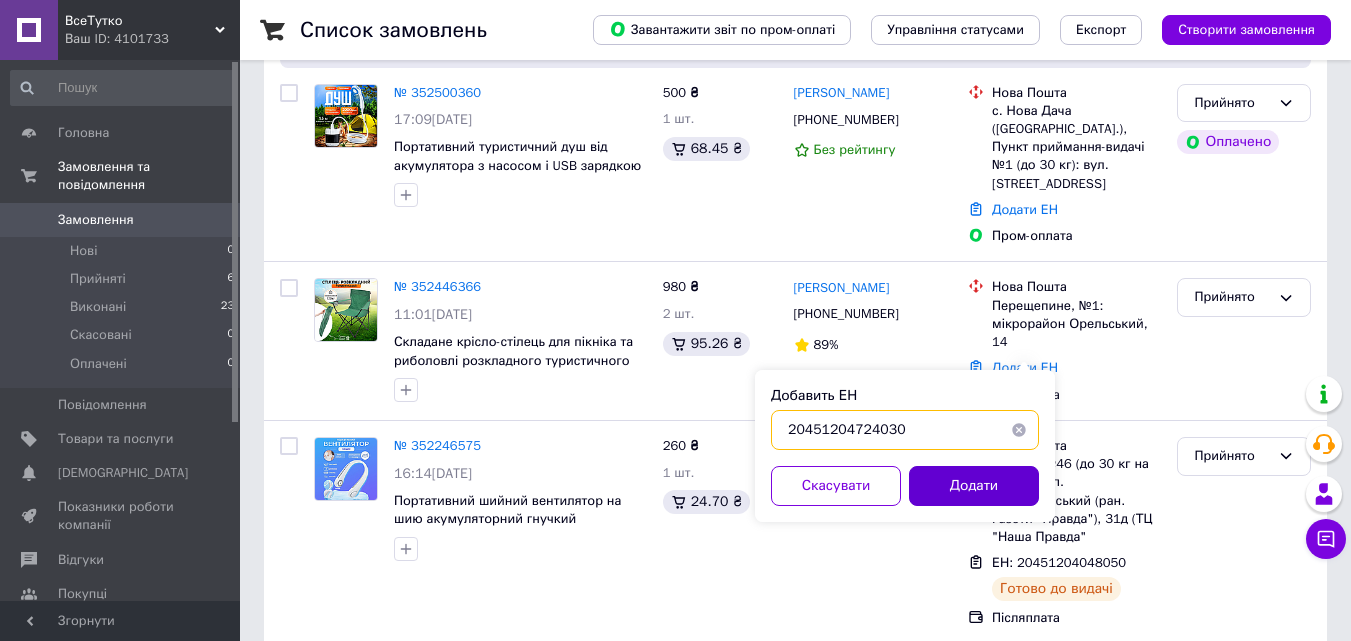 type on "20451204724030" 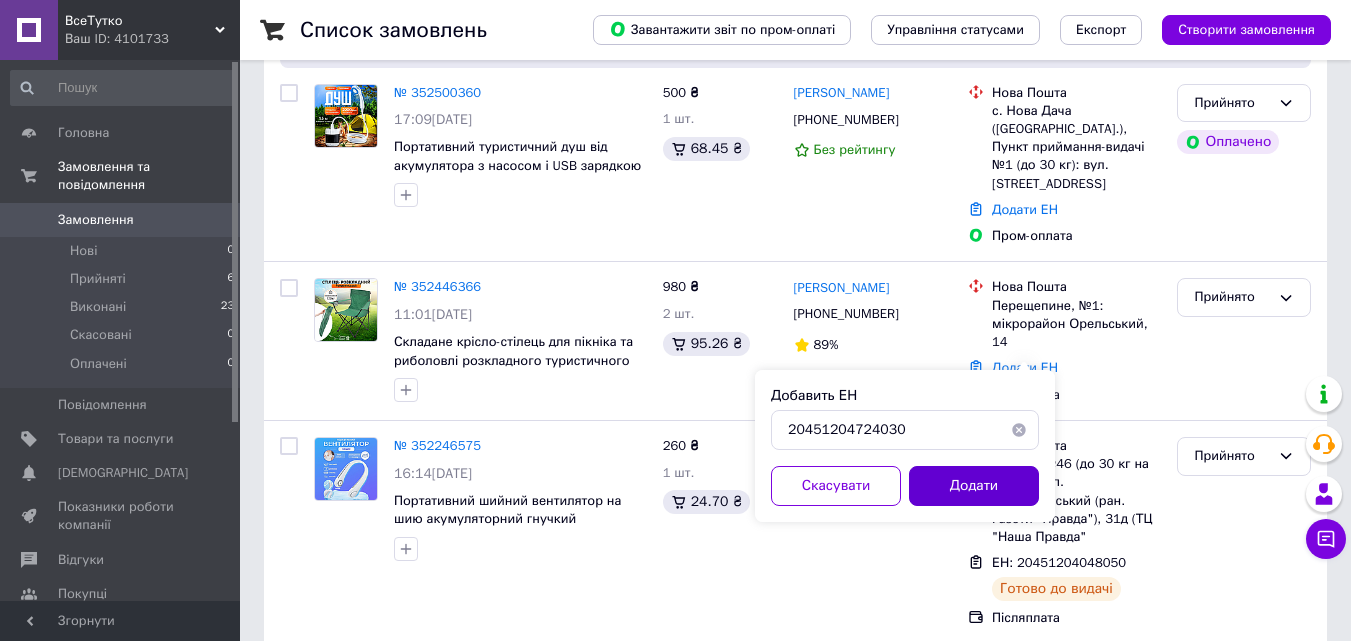 click on "Додати" at bounding box center (974, 486) 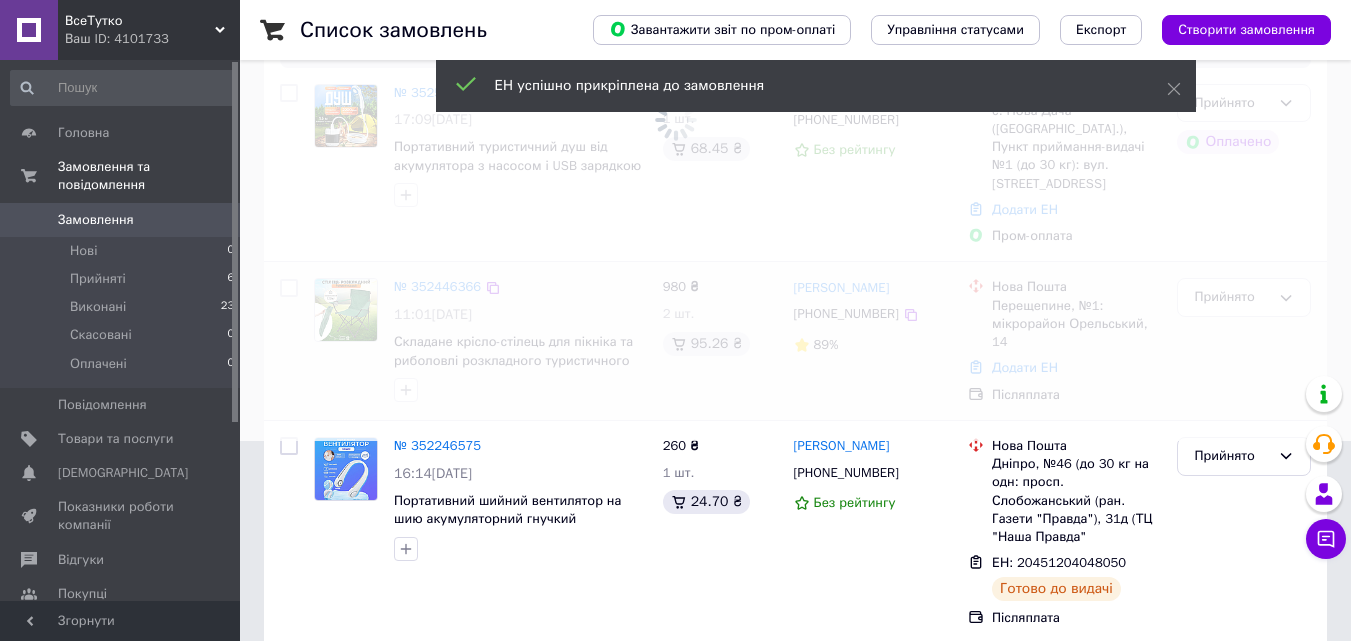 scroll, scrollTop: 600, scrollLeft: 0, axis: vertical 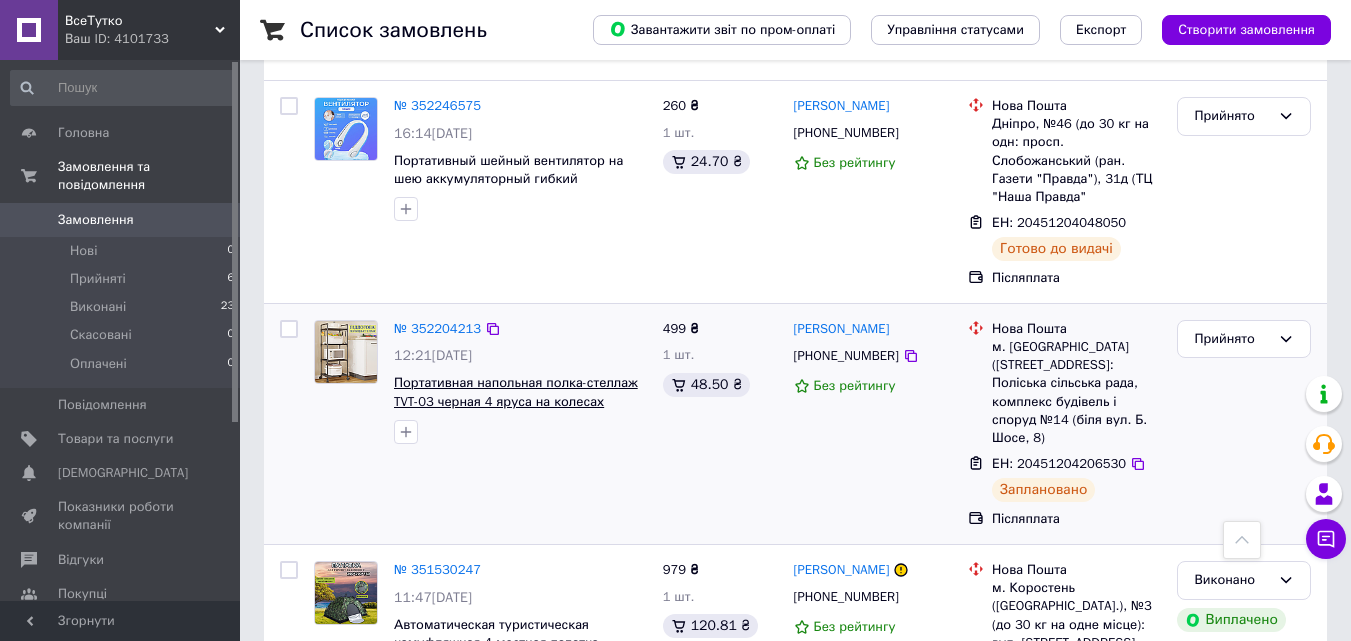 click on "Портативная напольная полка-стеллаж TVT-03 черная 4 яруса на колесах этажерка для хранения на кухне" at bounding box center (516, 401) 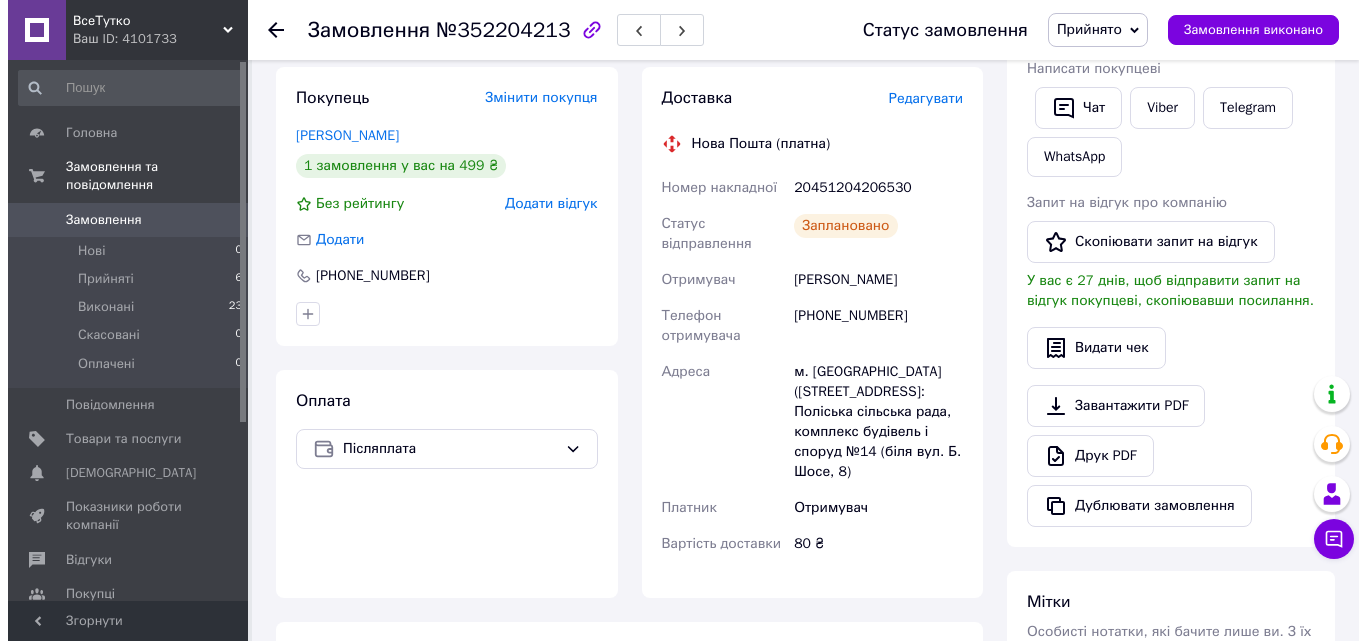 scroll, scrollTop: 300, scrollLeft: 0, axis: vertical 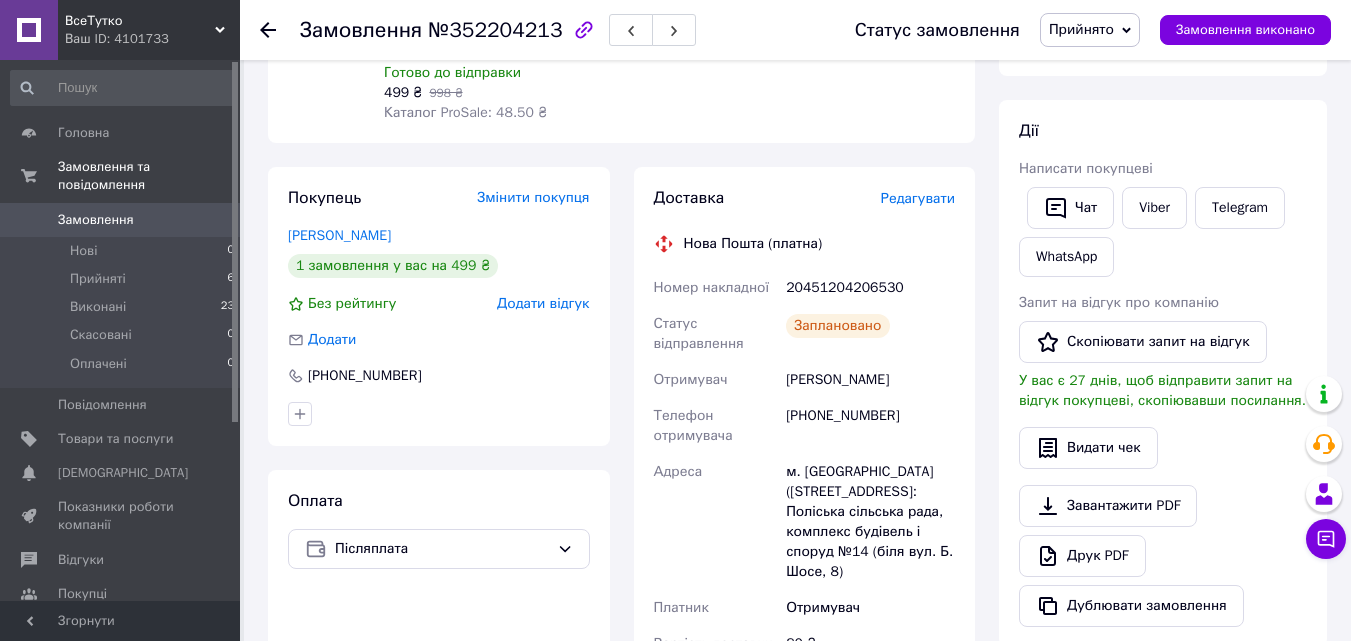 click on "Редагувати" at bounding box center [918, 198] 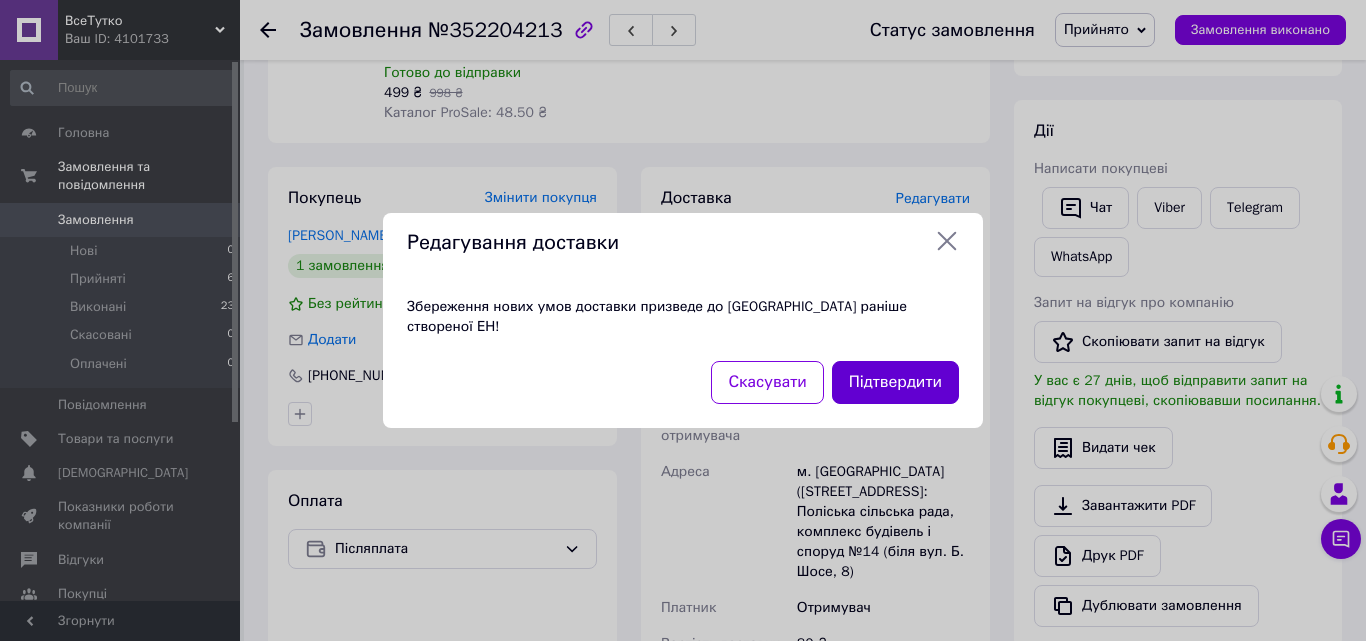 click on "Підтвердити" at bounding box center (895, 382) 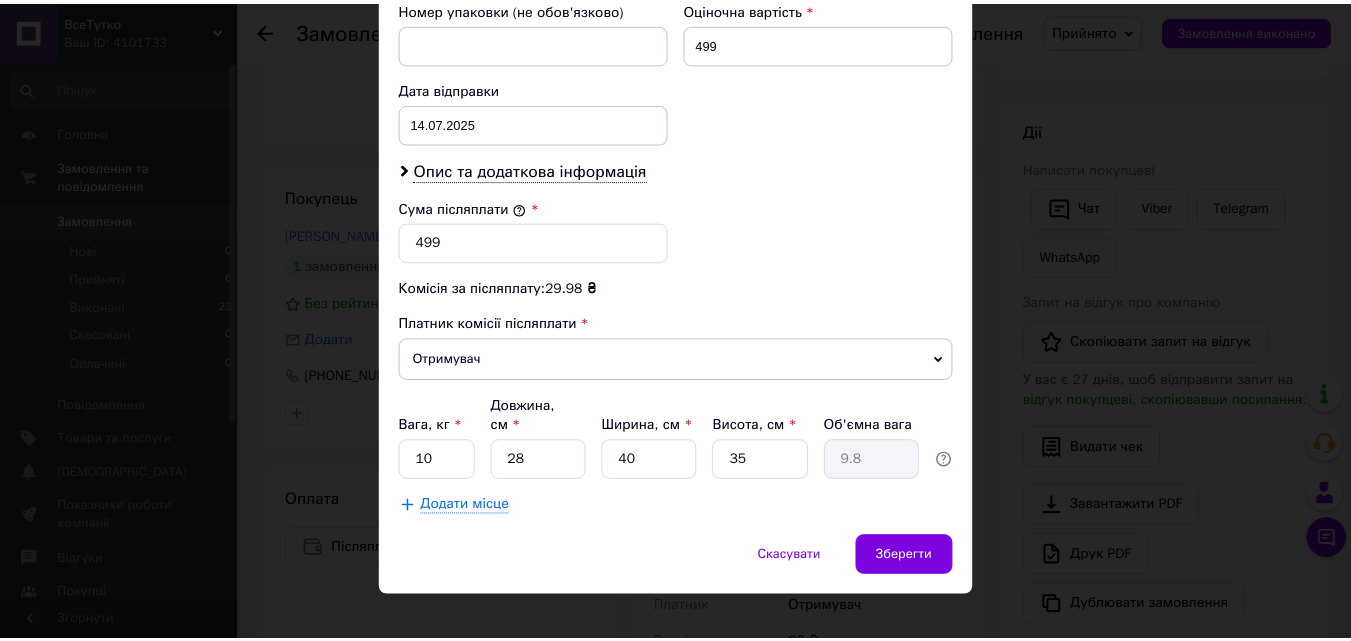 scroll, scrollTop: 907, scrollLeft: 0, axis: vertical 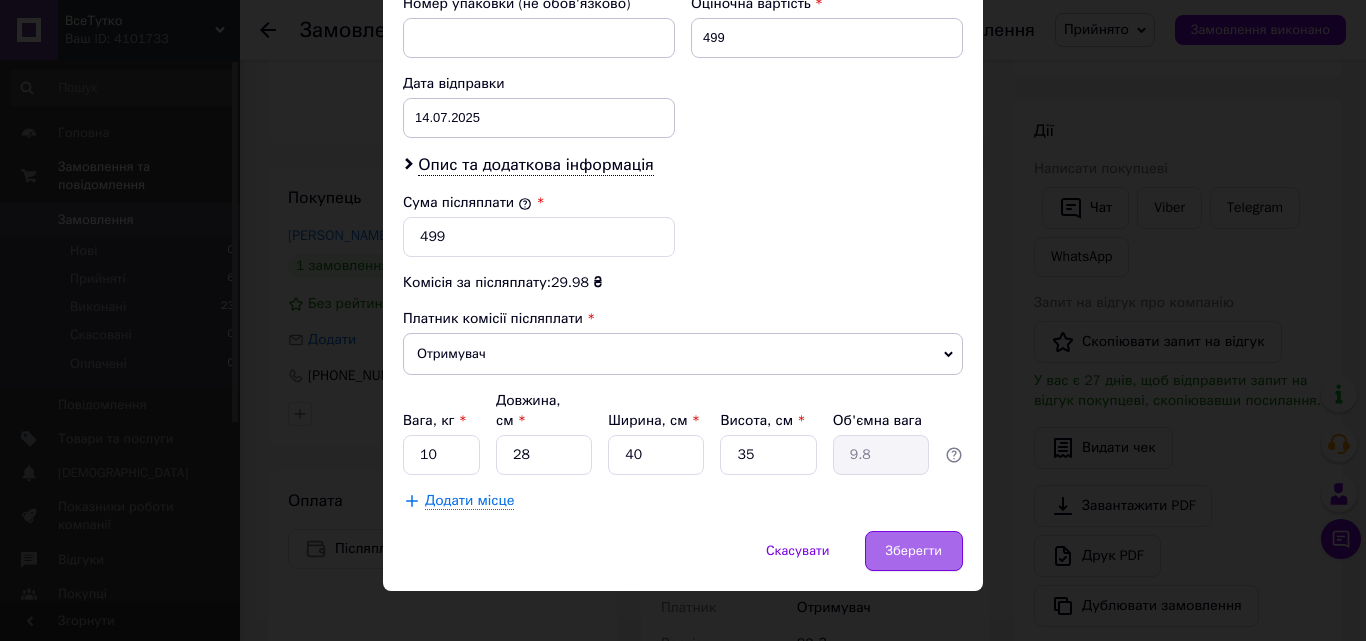 click on "Зберегти" at bounding box center (914, 551) 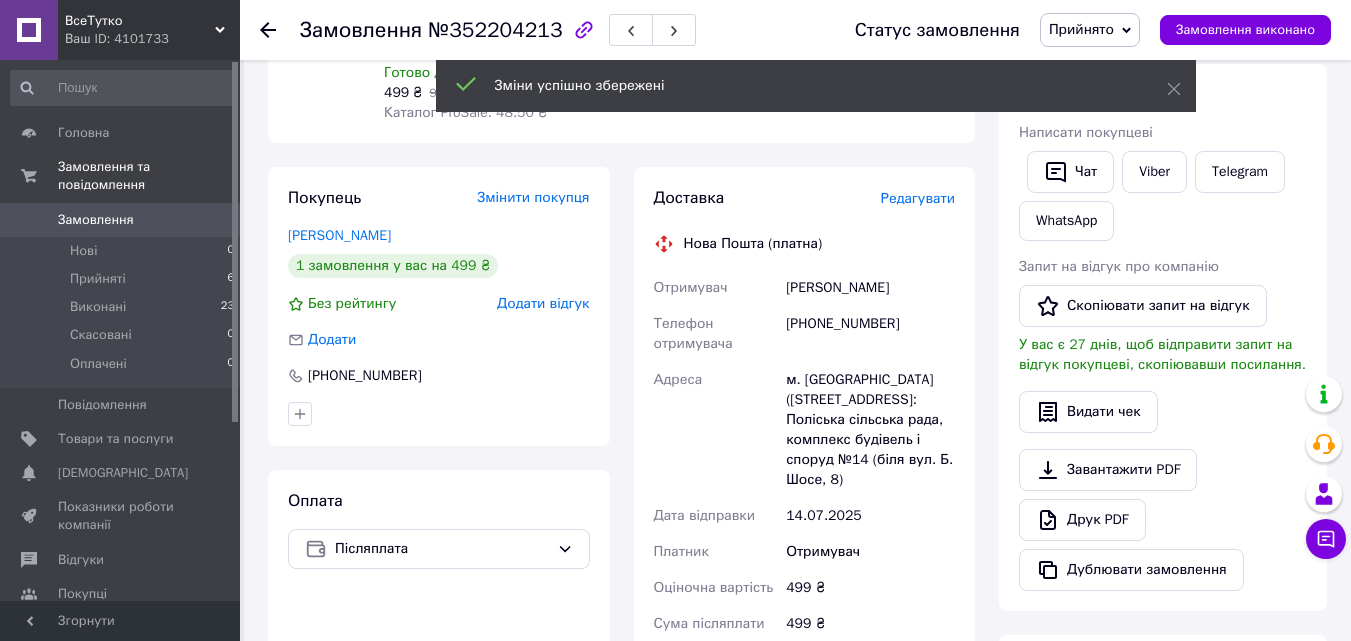 click on "Замовлення" at bounding box center (96, 220) 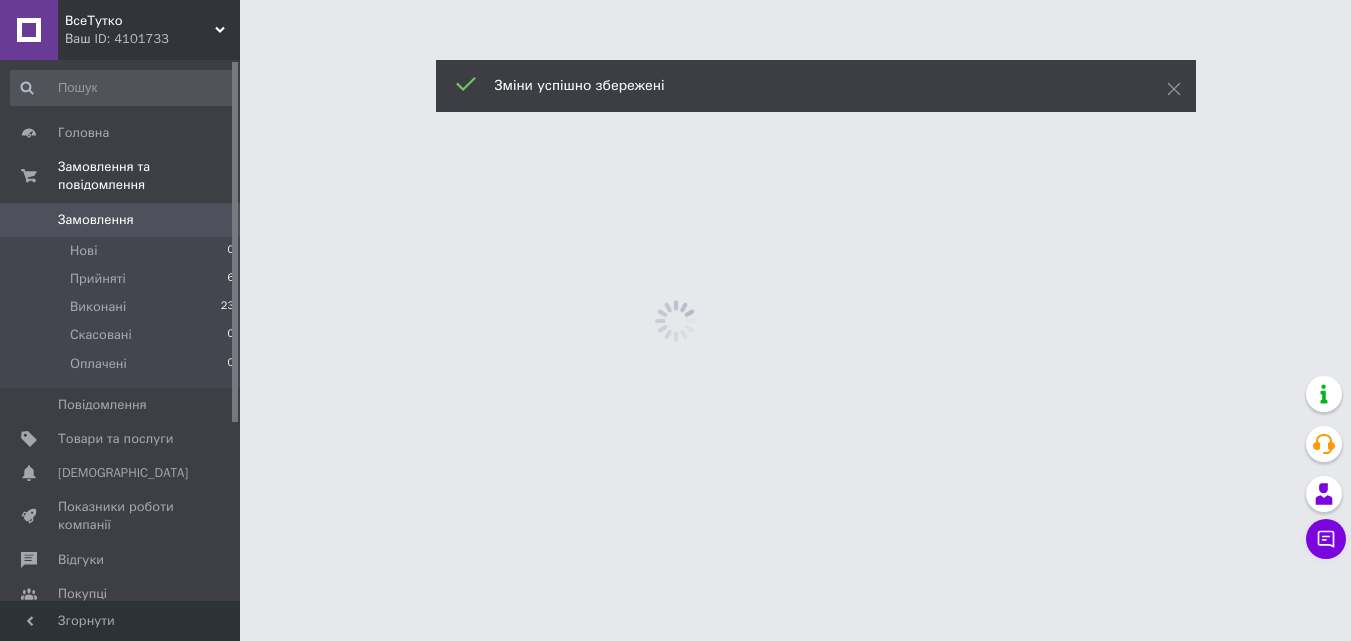 scroll, scrollTop: 0, scrollLeft: 0, axis: both 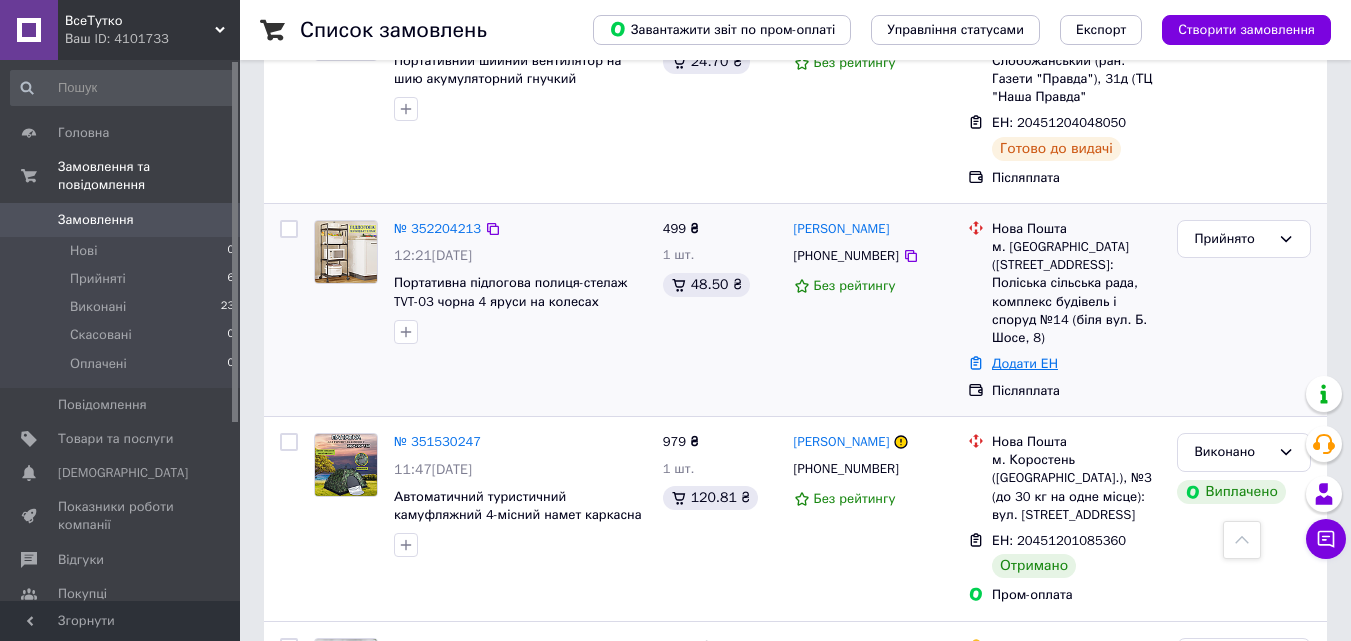 click on "Додати ЕН" at bounding box center [1025, 363] 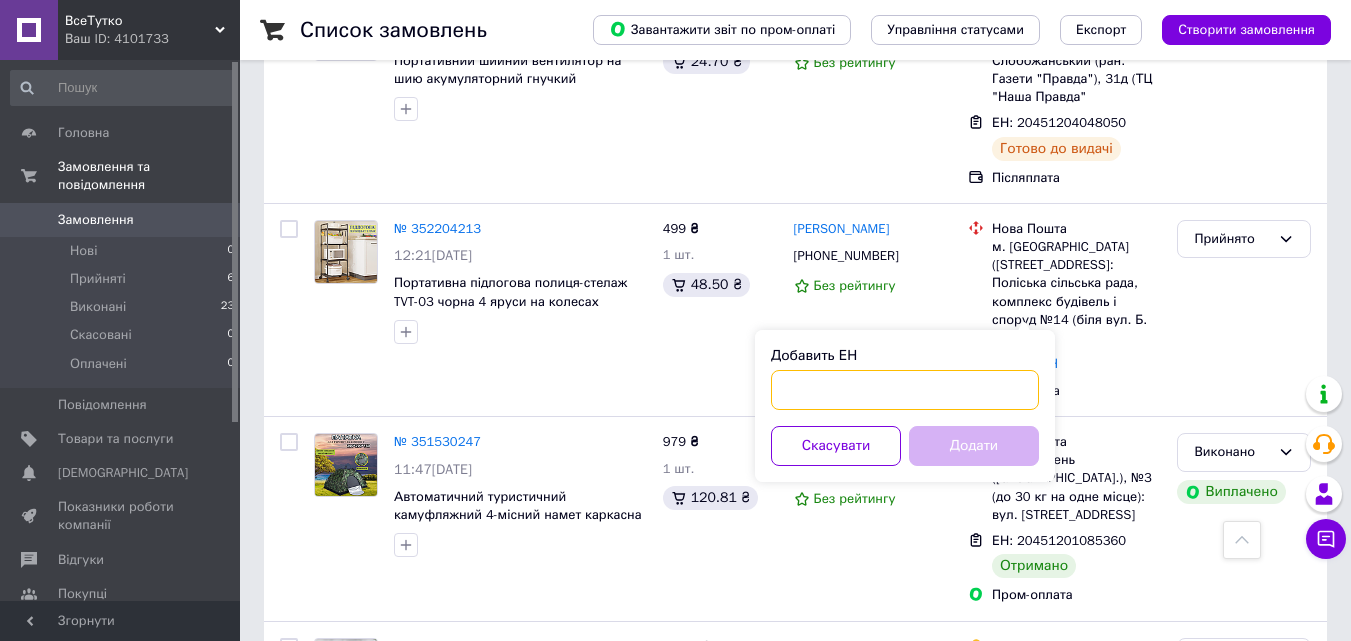 click on "Добавить ЕН" at bounding box center [905, 390] 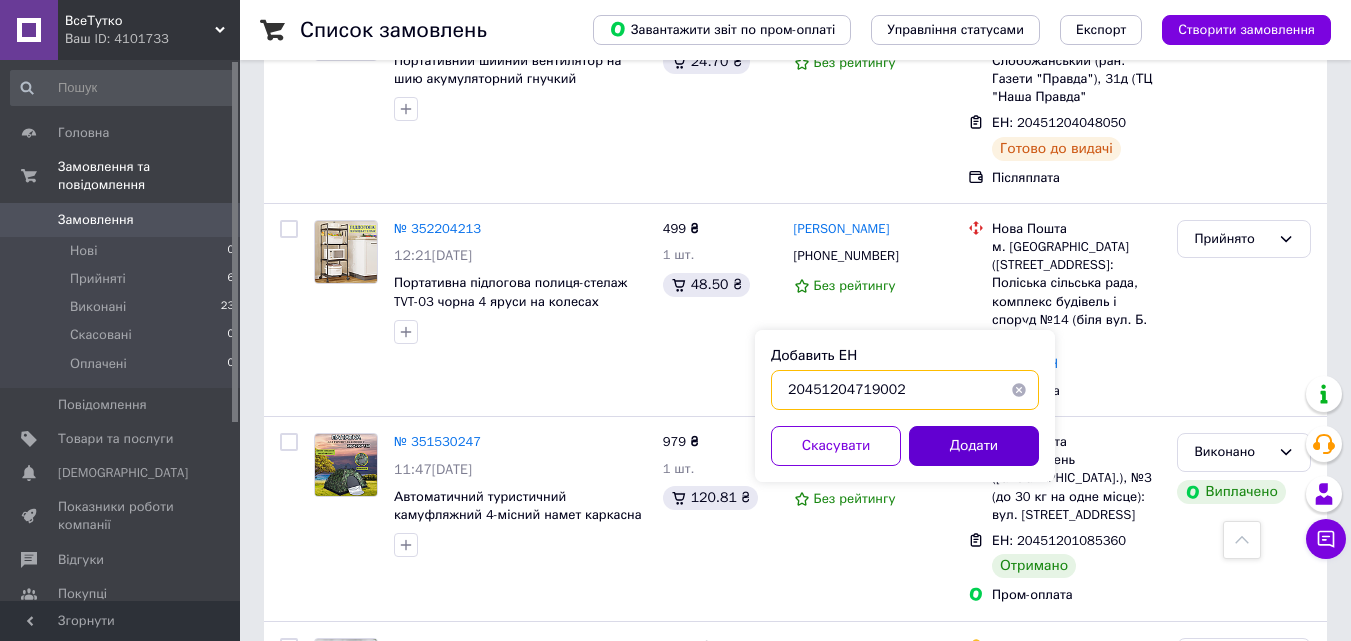type on "20451204719002" 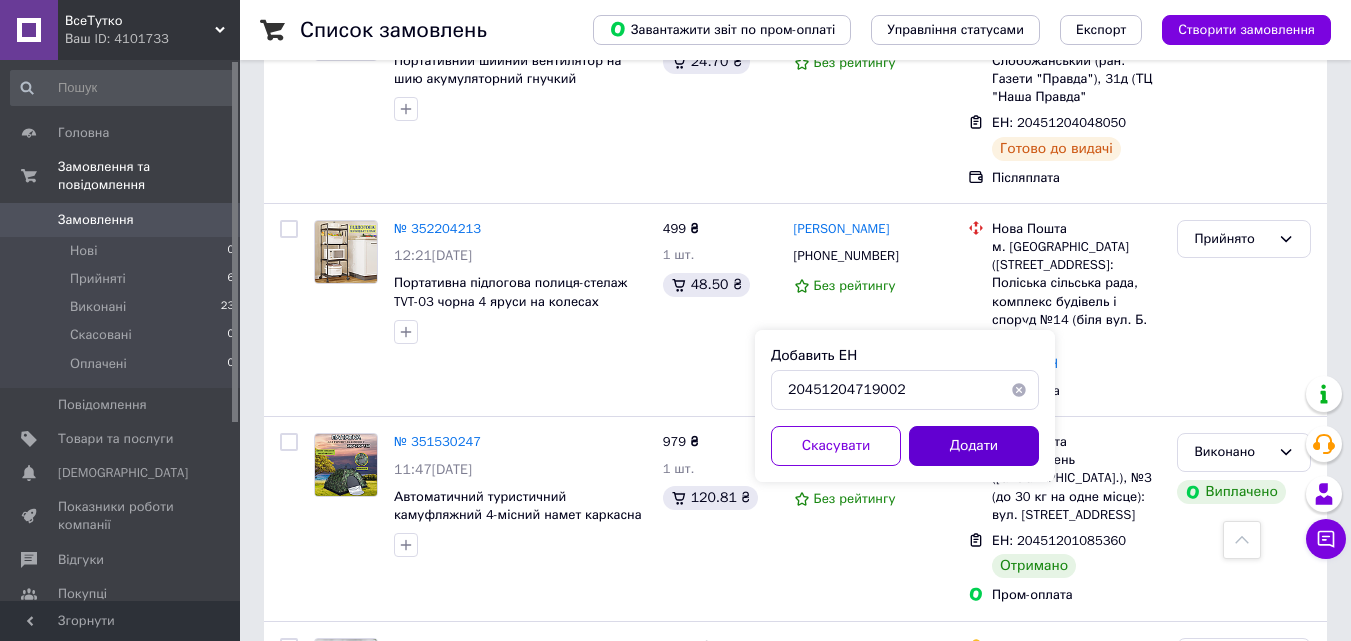 click on "Додати" at bounding box center [974, 446] 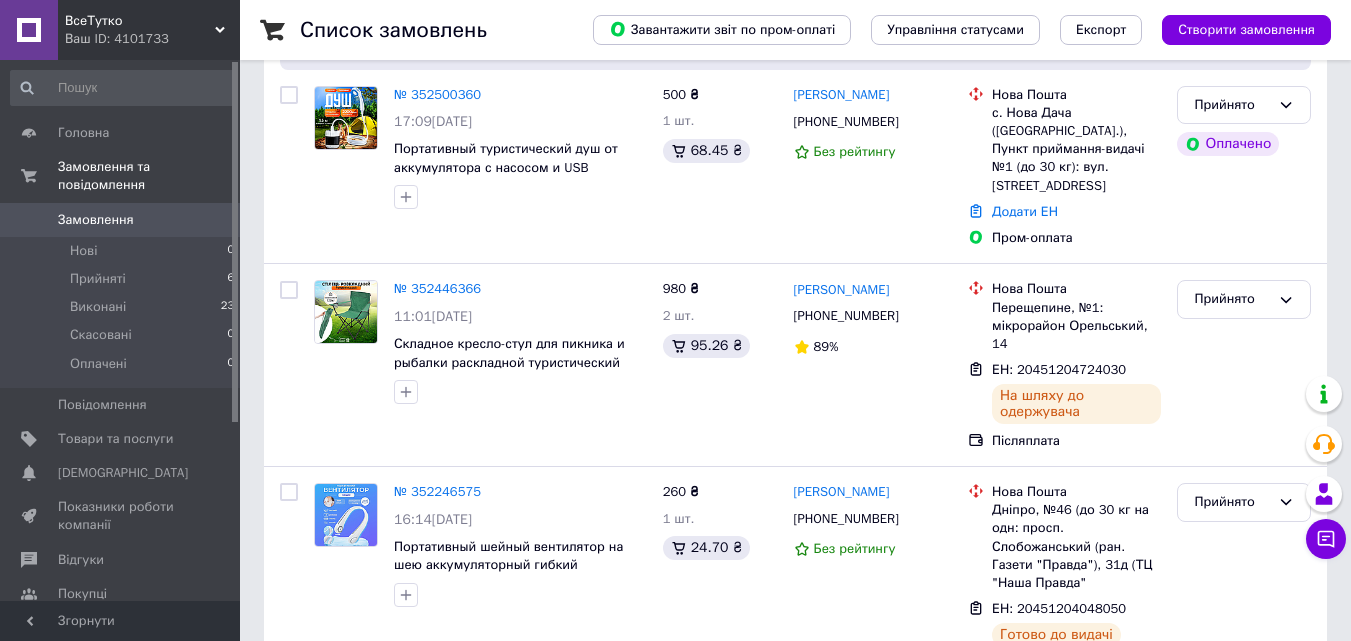scroll, scrollTop: 84, scrollLeft: 0, axis: vertical 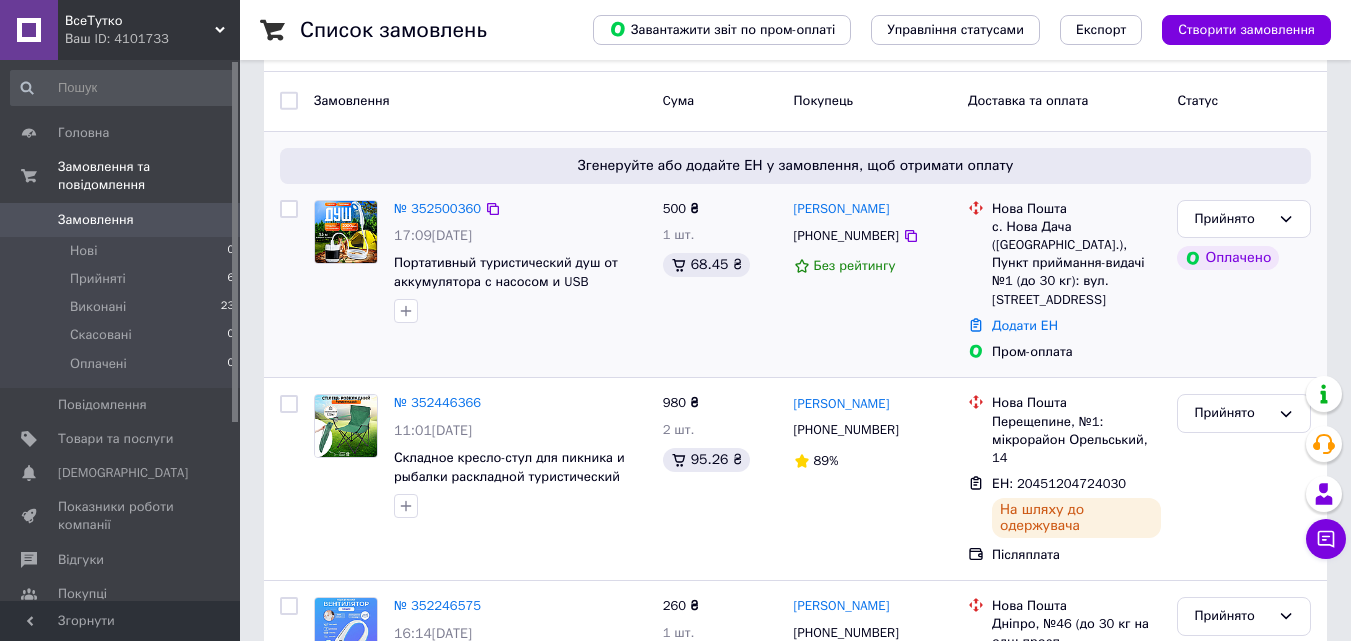 drag, startPoint x: 929, startPoint y: 210, endPoint x: 785, endPoint y: 216, distance: 144.12494 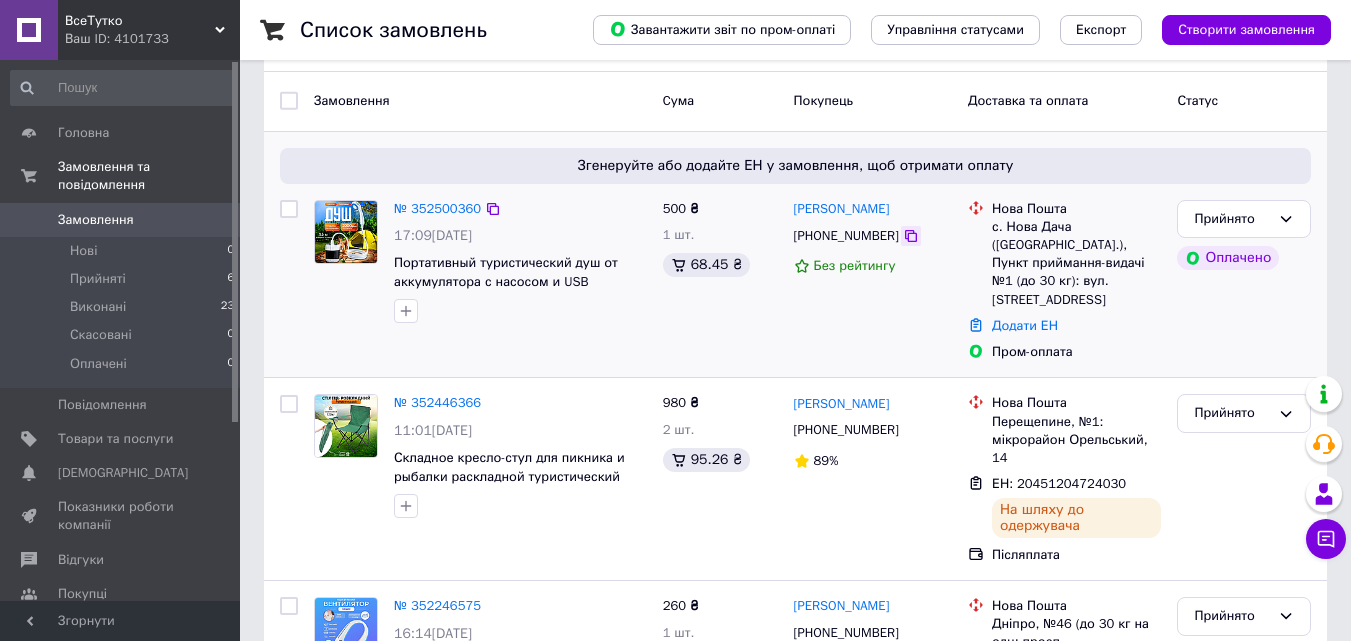 click 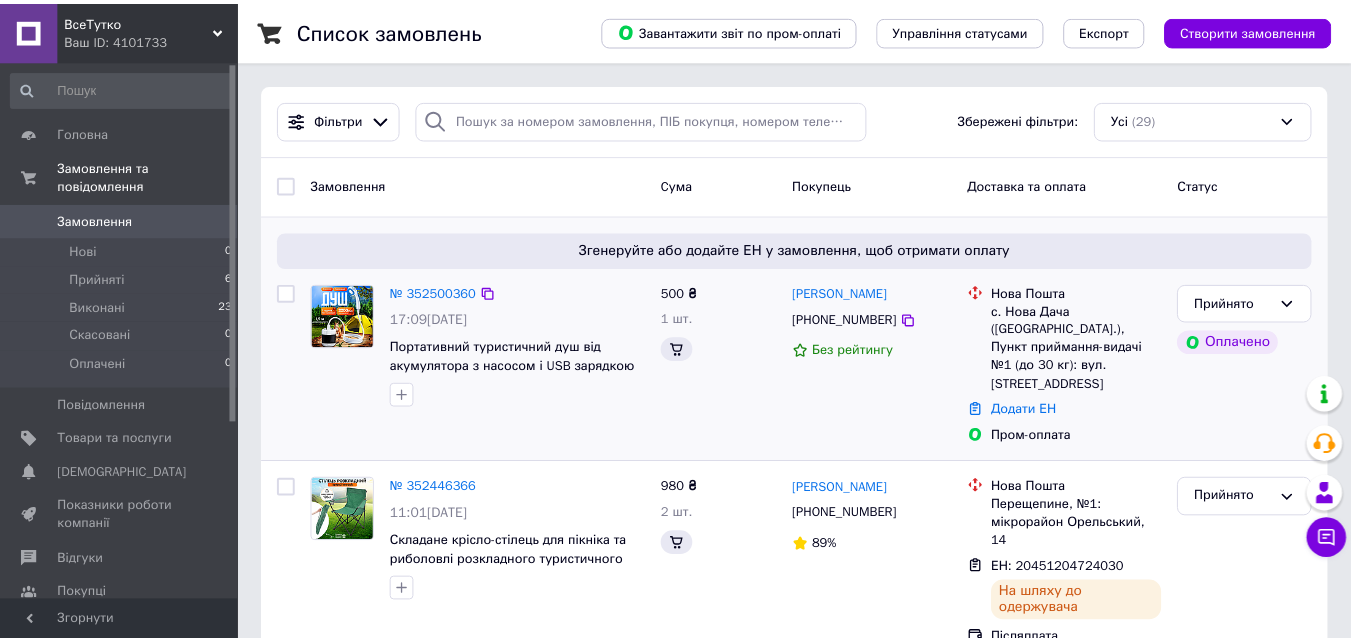 scroll, scrollTop: 84, scrollLeft: 0, axis: vertical 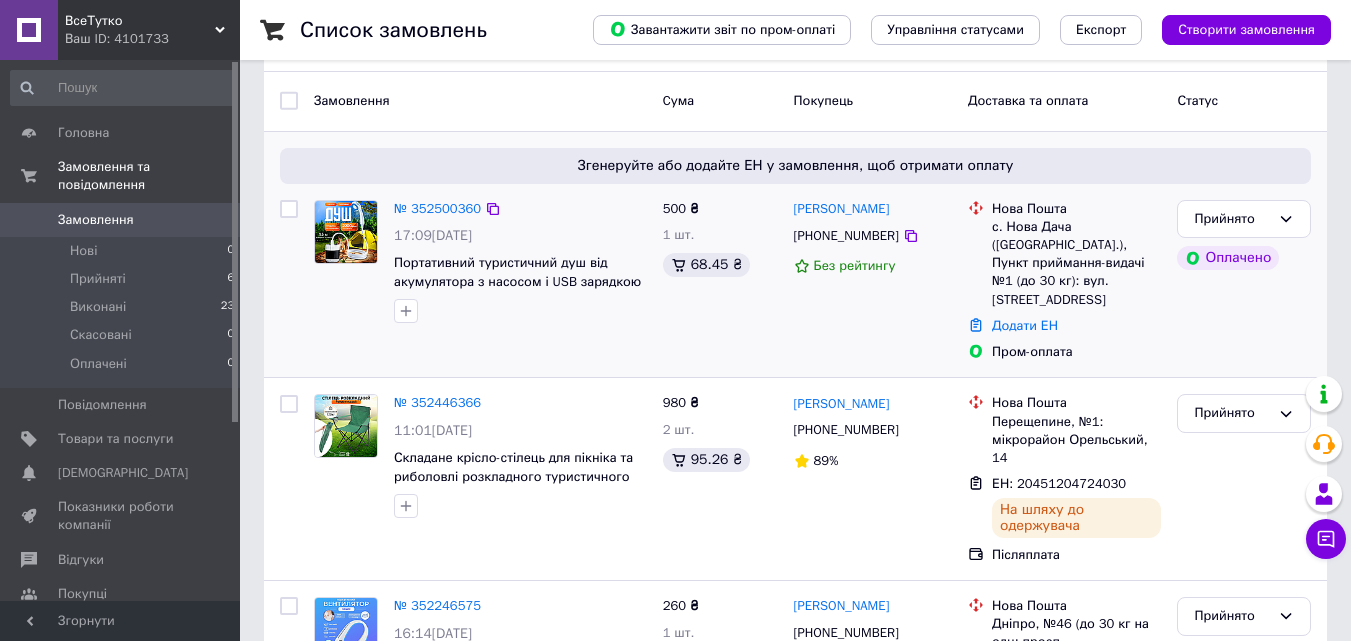 drag, startPoint x: 929, startPoint y: 214, endPoint x: 791, endPoint y: 210, distance: 138.05795 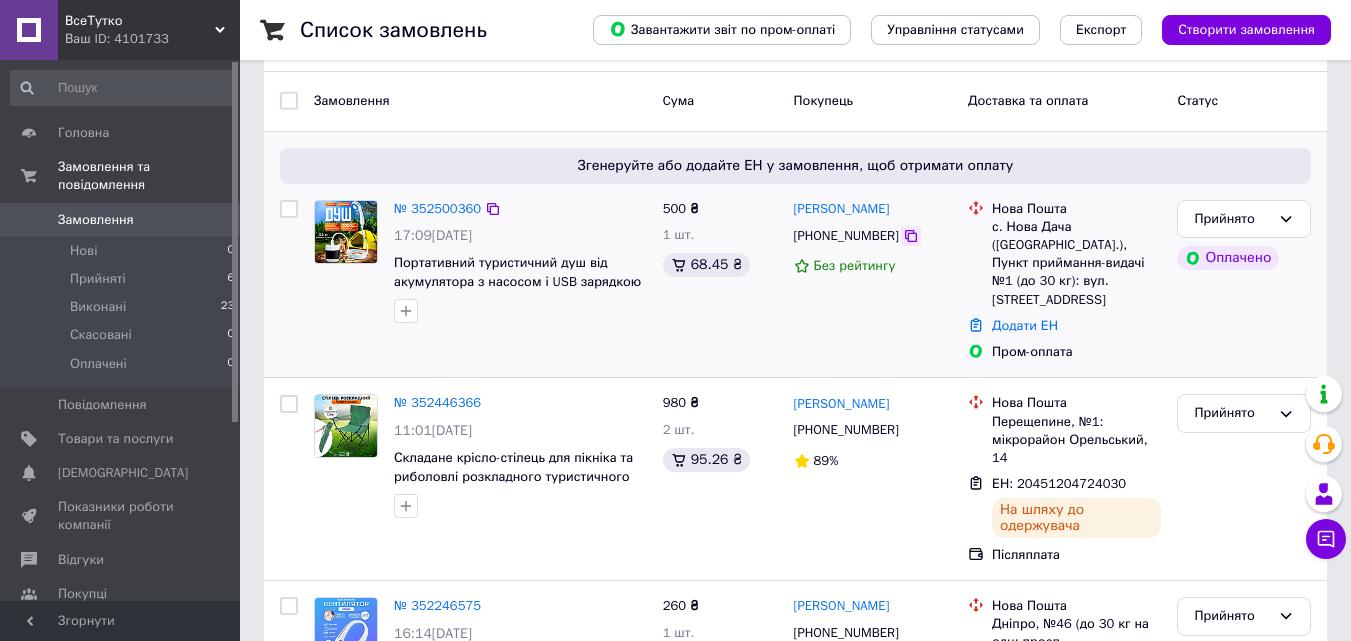 click 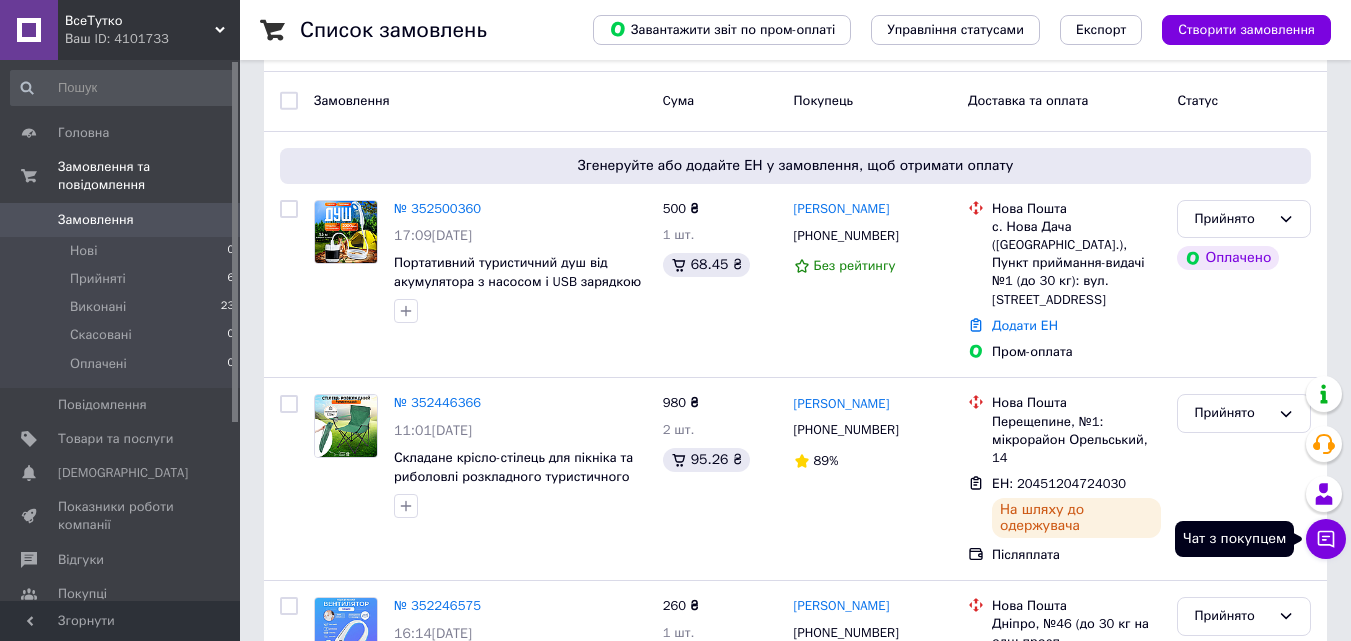 click 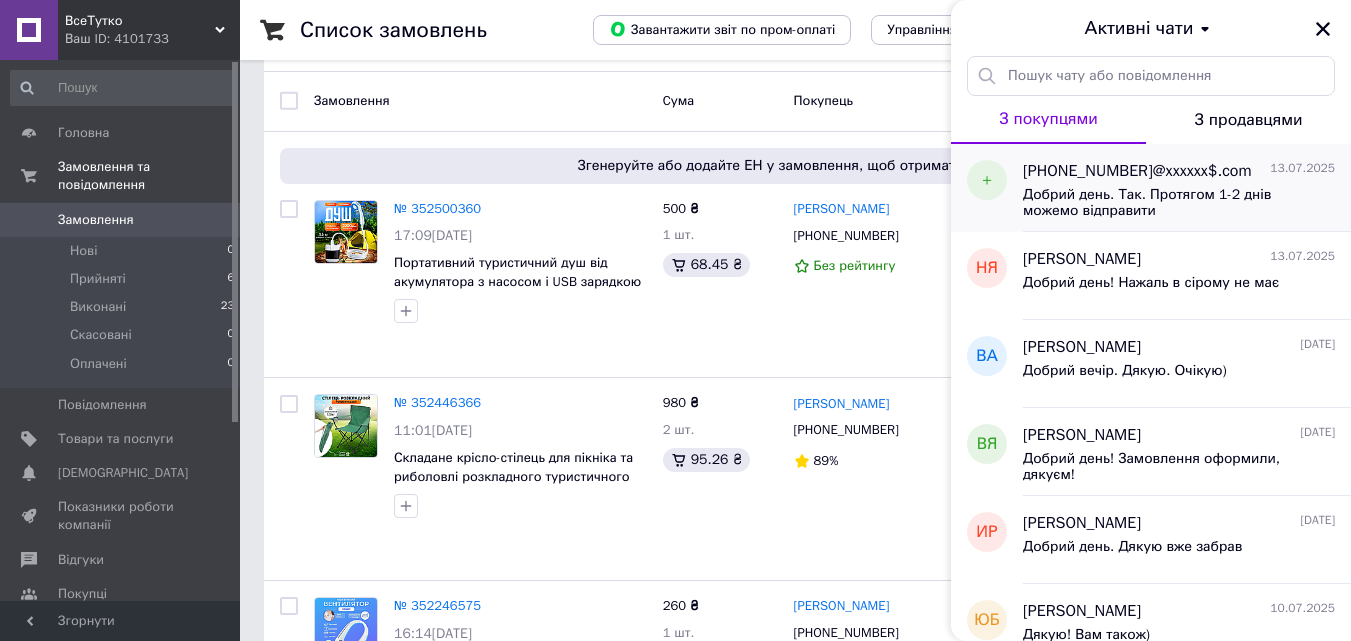 click on "Добрий день. Так. Протягом 1-2 днів можемо відправити" at bounding box center (1165, 203) 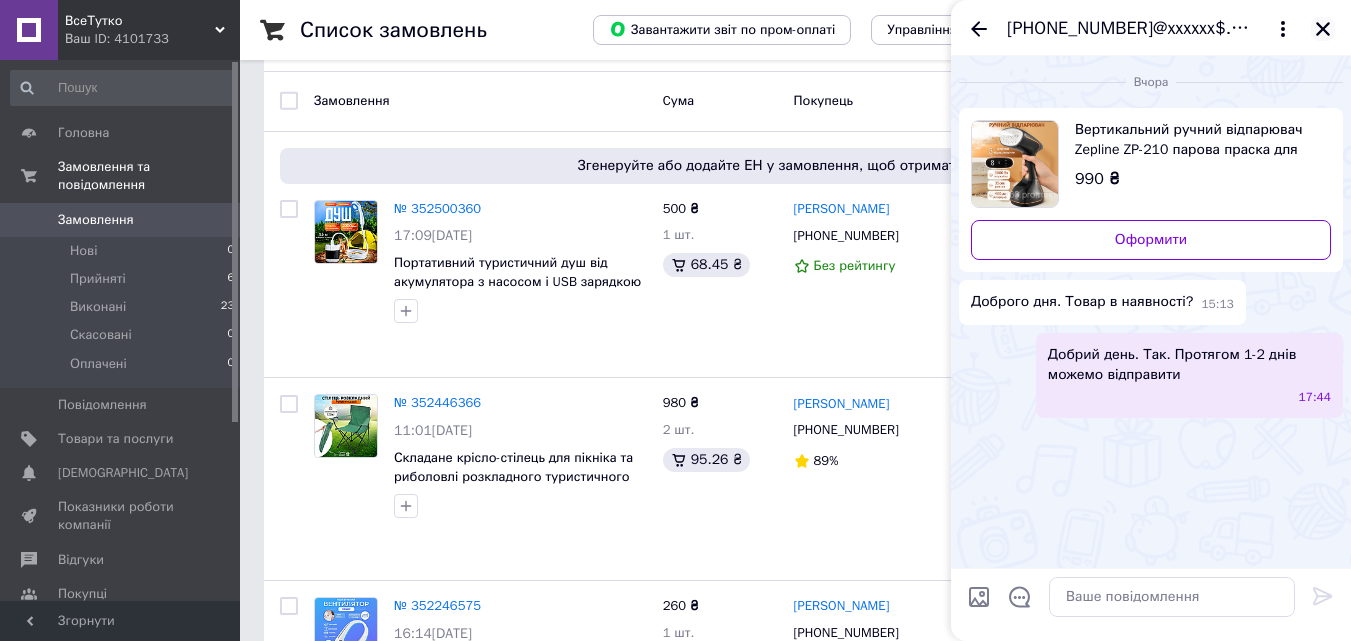 click 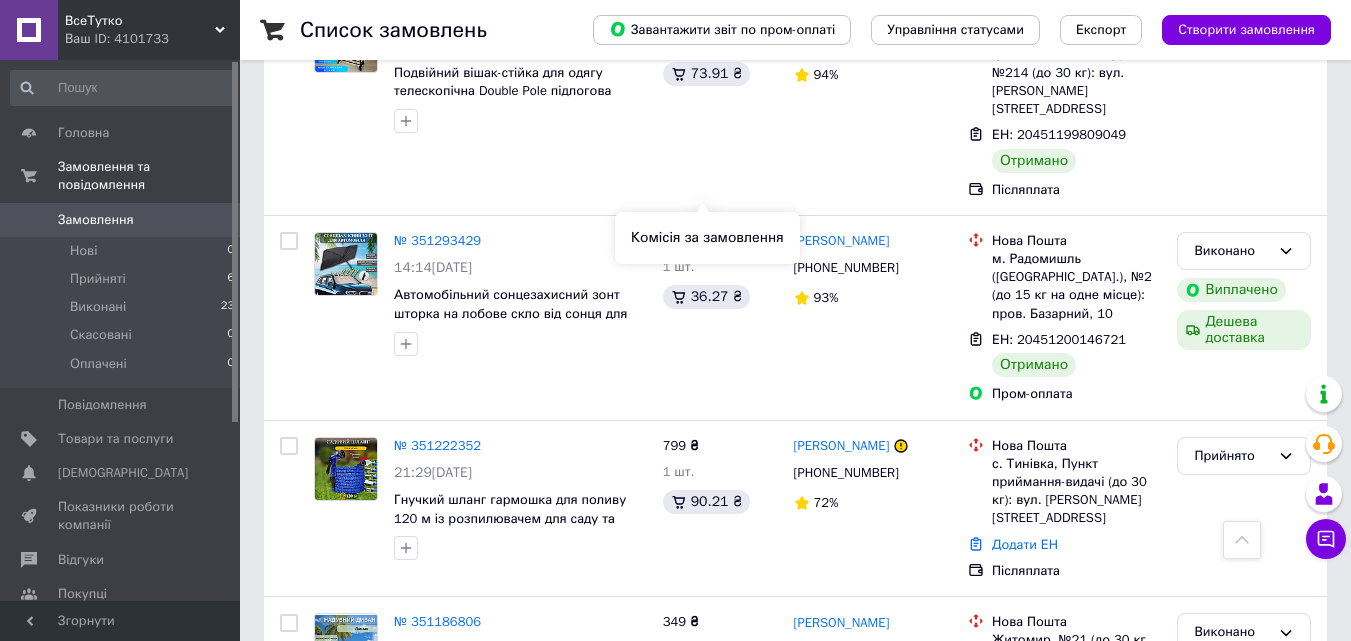 scroll, scrollTop: 1684, scrollLeft: 0, axis: vertical 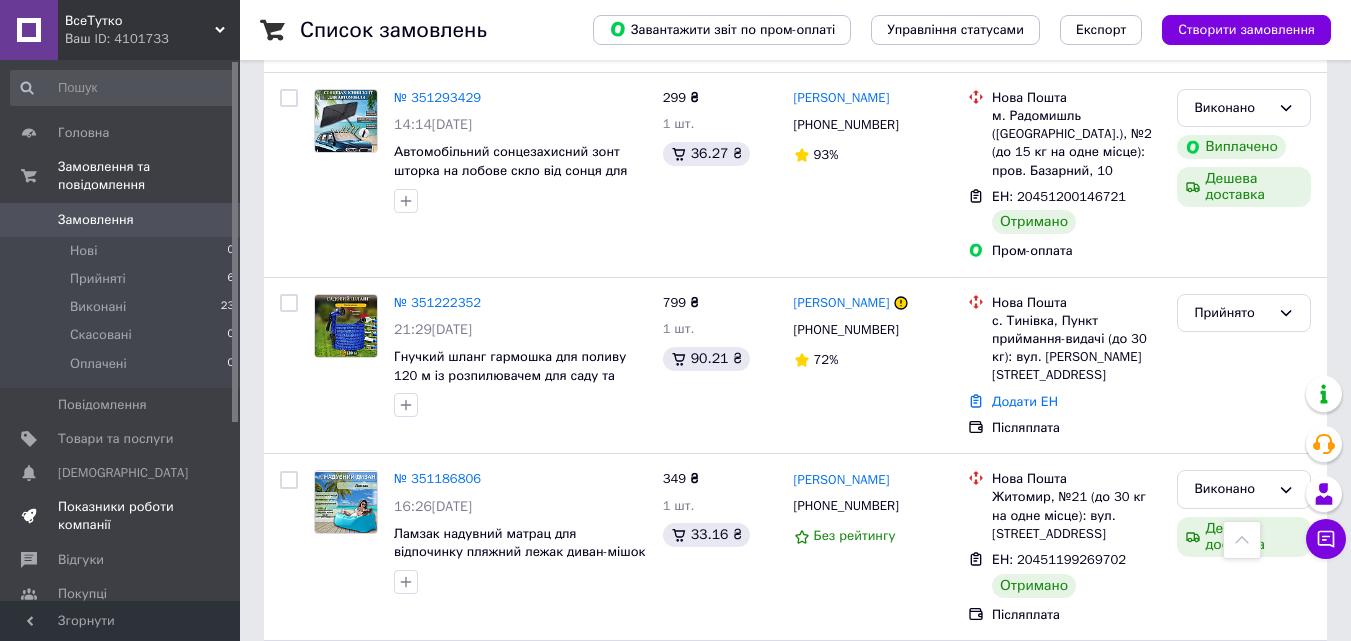 click on "Показники роботи компанії" at bounding box center [121, 516] 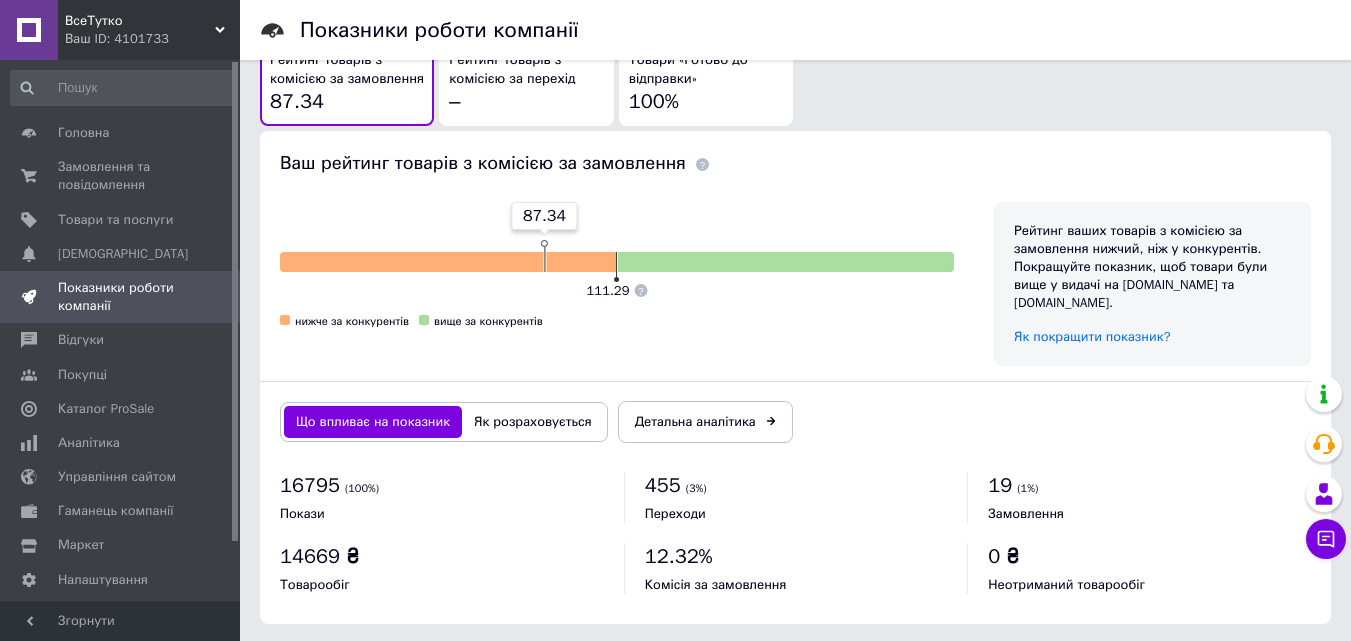 scroll, scrollTop: 1167, scrollLeft: 0, axis: vertical 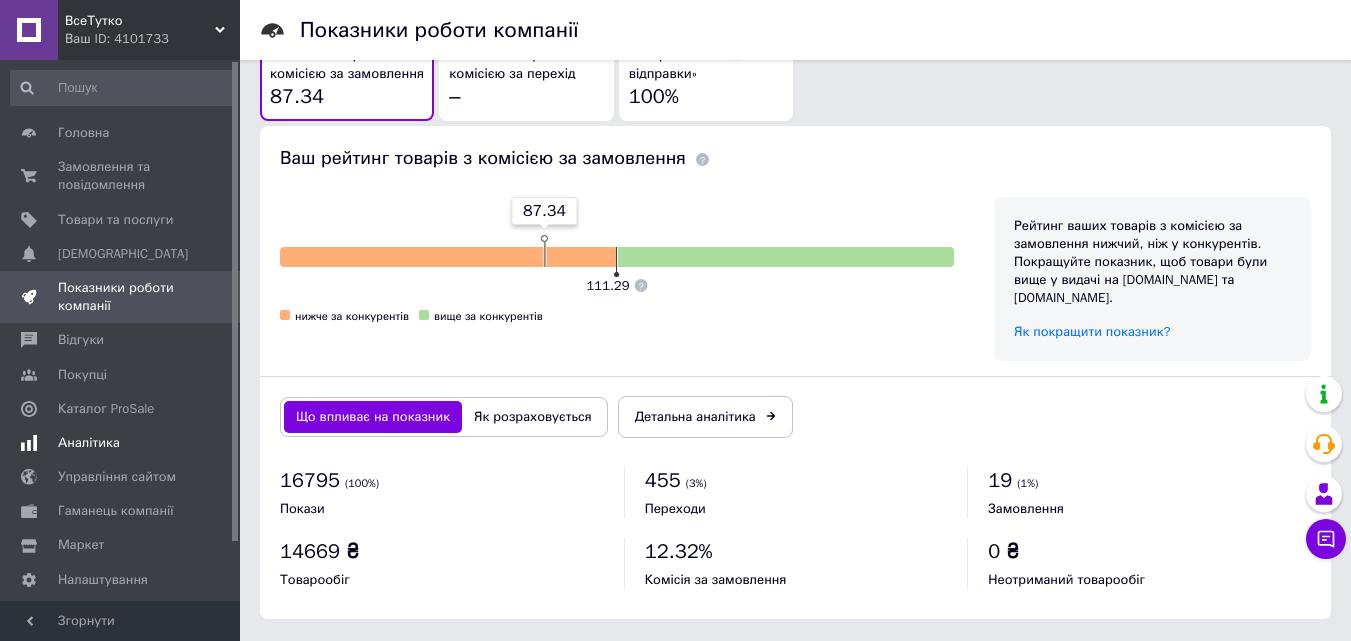 click on "Аналітика" at bounding box center [89, 443] 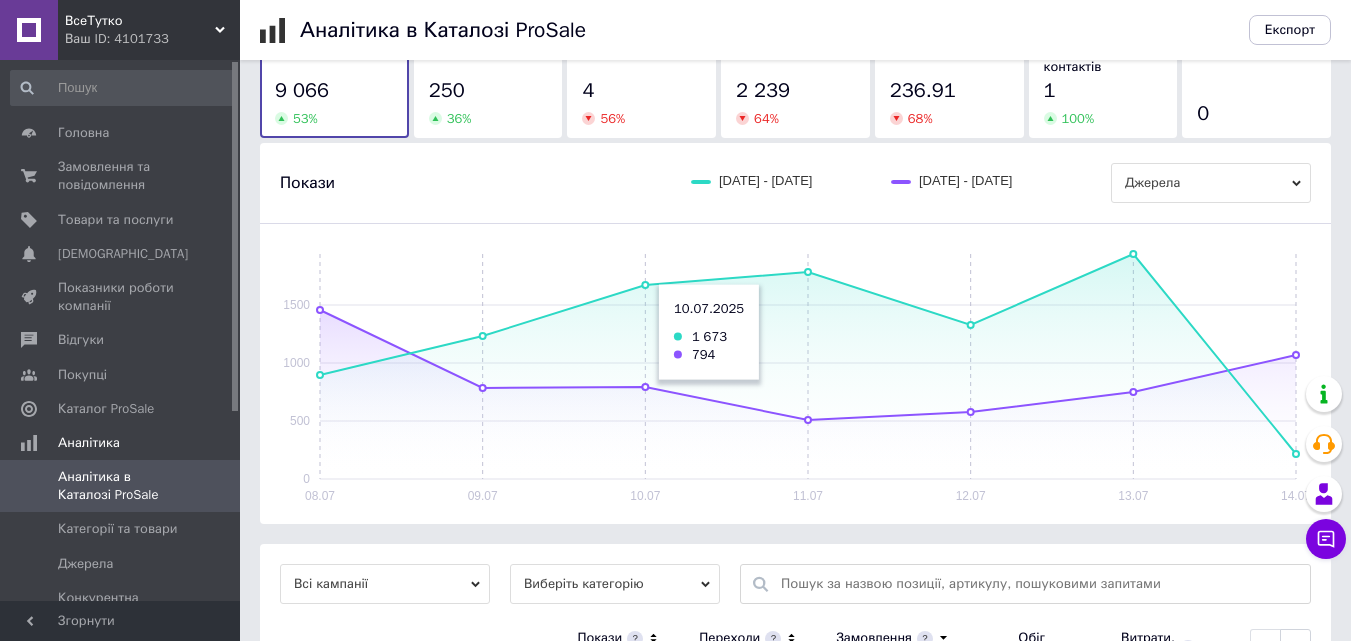 scroll, scrollTop: 0, scrollLeft: 0, axis: both 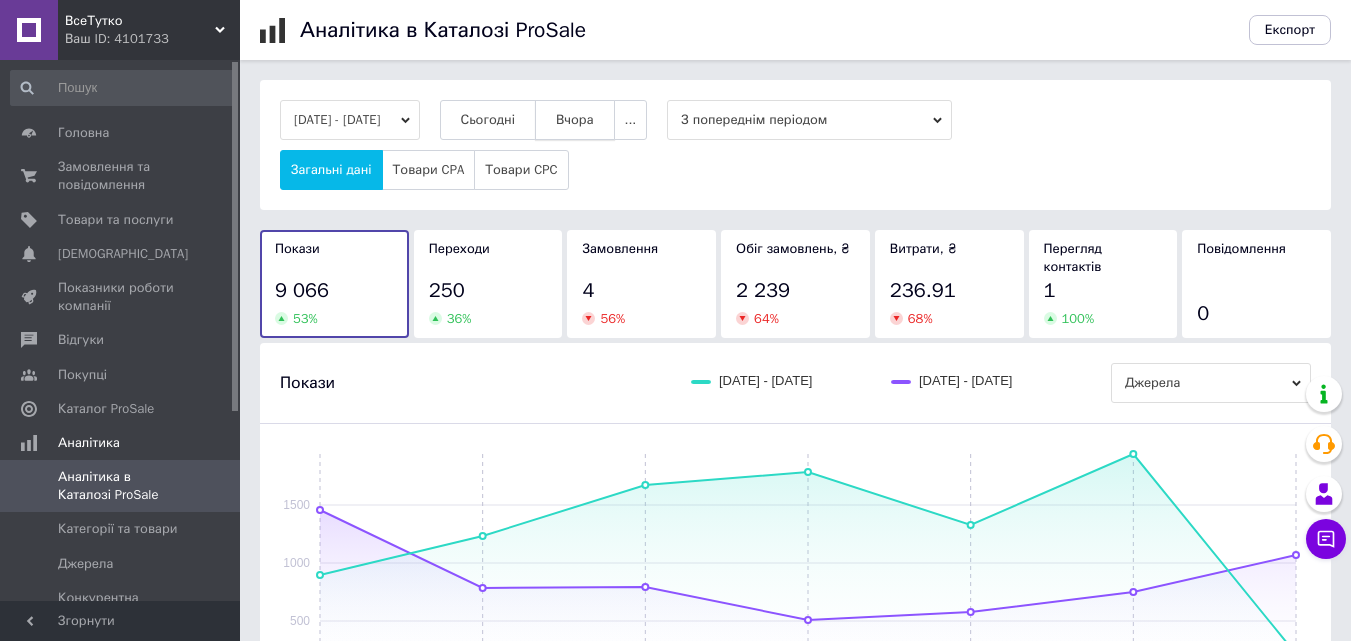 click on "Вчора" at bounding box center (575, 120) 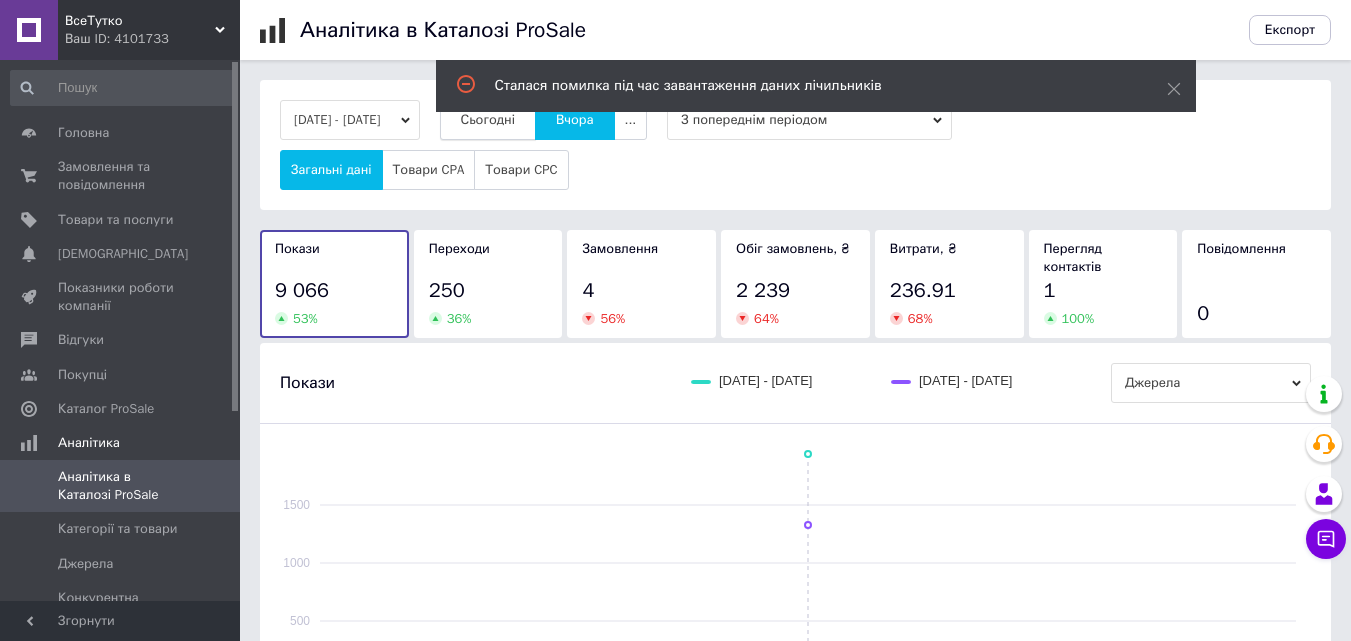 click on "Сьогодні" at bounding box center [488, 120] 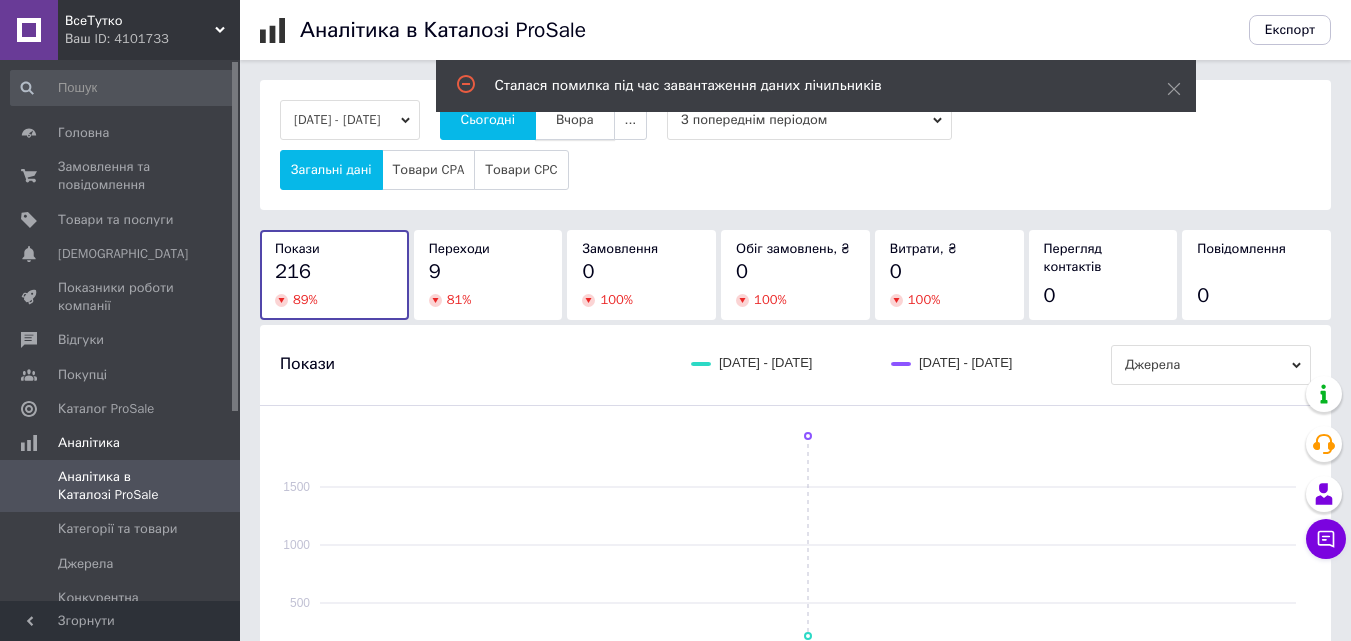 click on "Вчора" at bounding box center (575, 120) 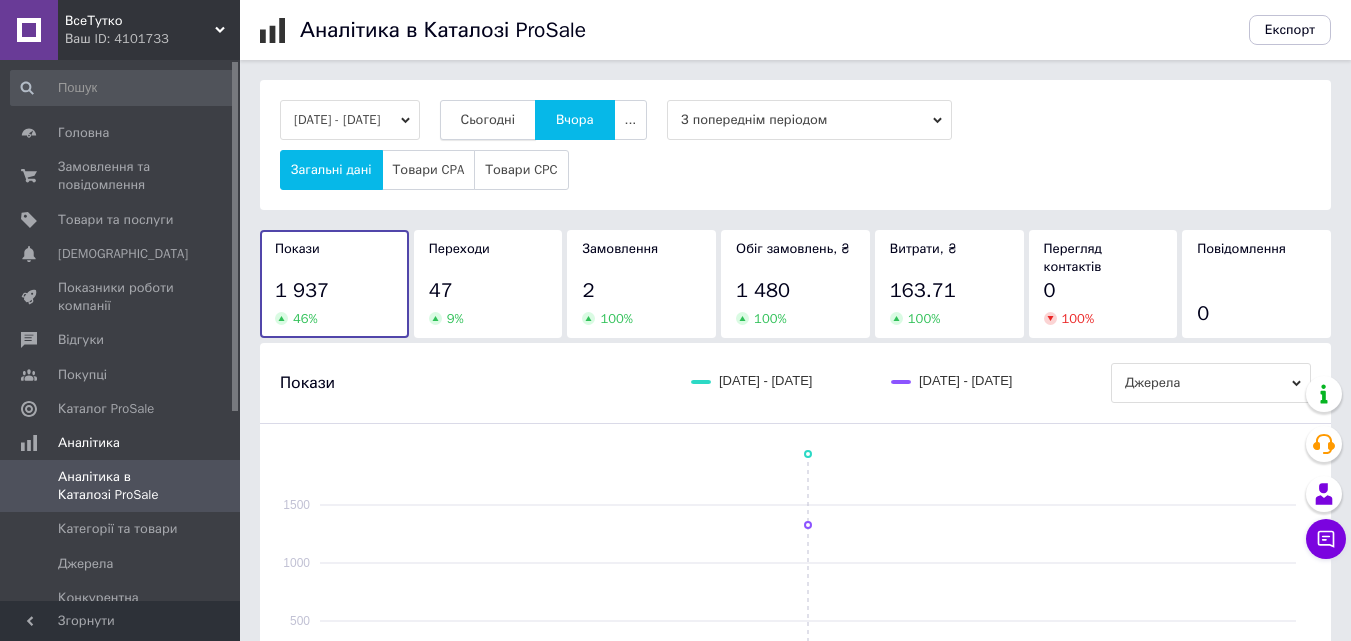 click on "Сьогодні" at bounding box center [488, 120] 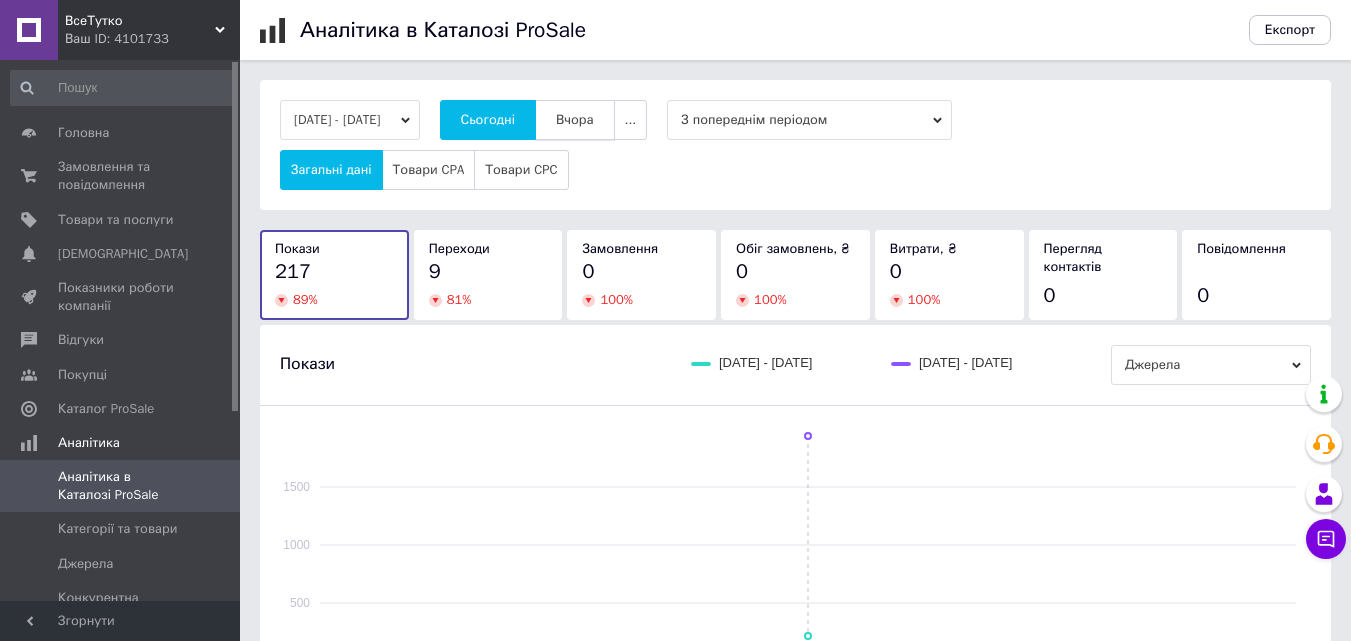click on "Вчора" at bounding box center (575, 120) 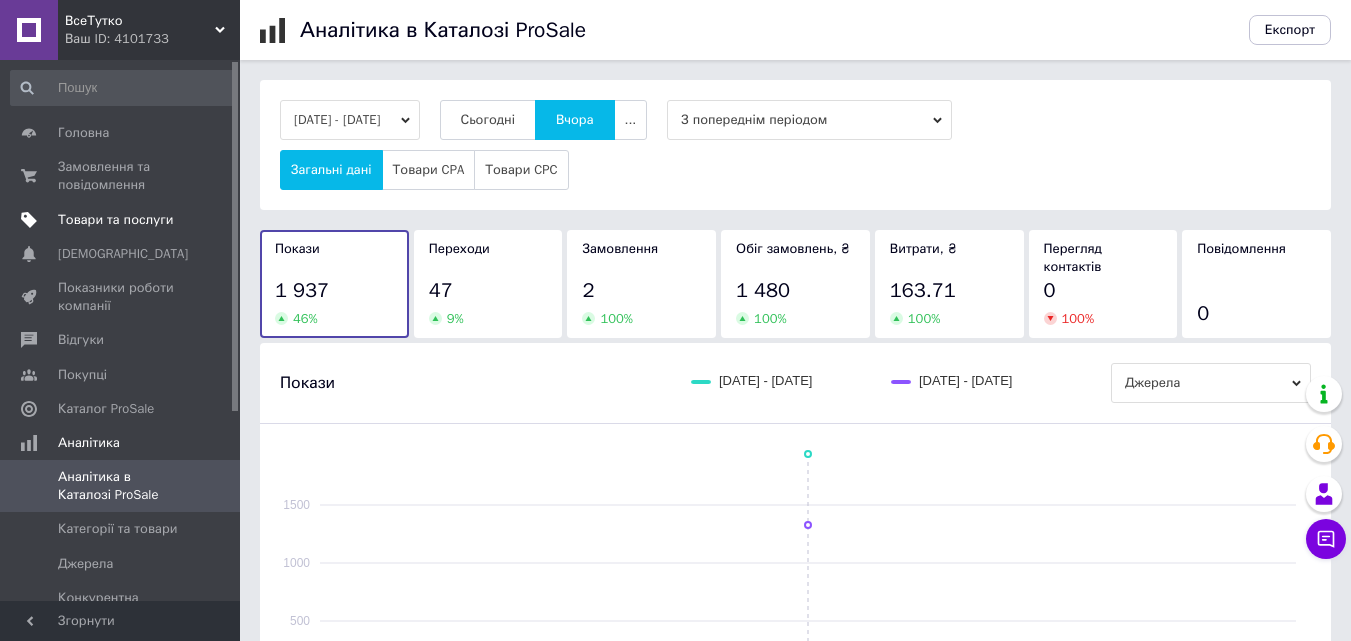 click on "Товари та послуги" at bounding box center [123, 220] 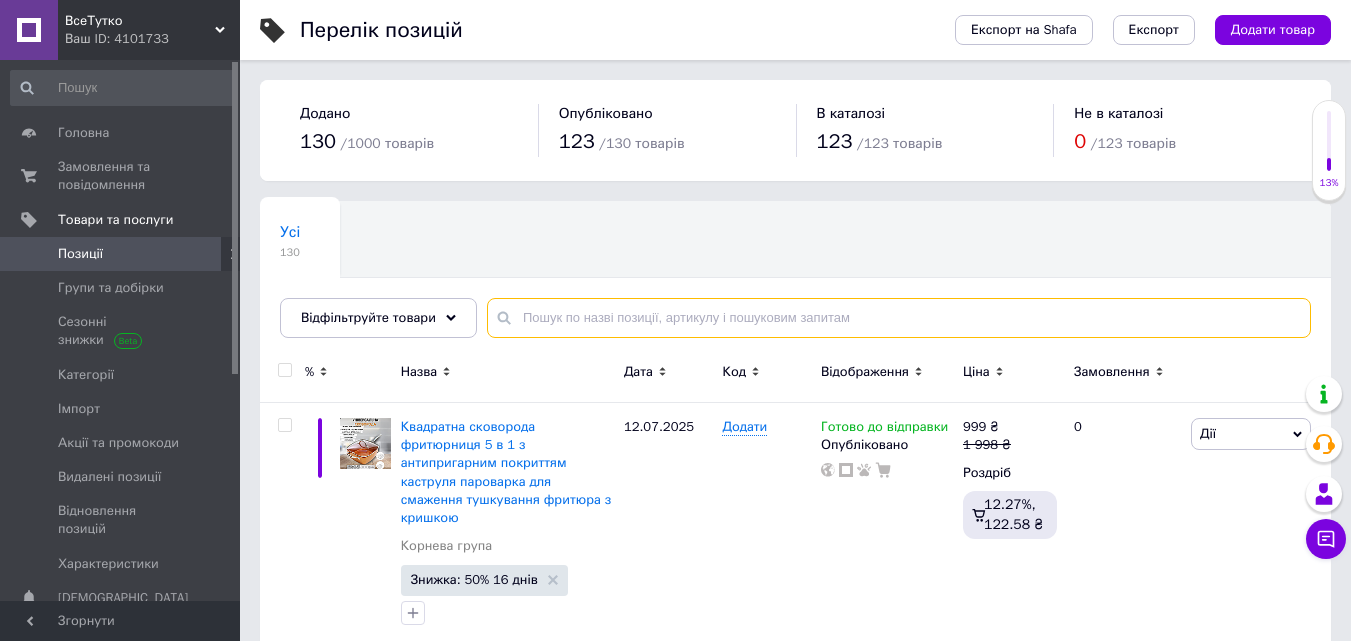 click at bounding box center (899, 318) 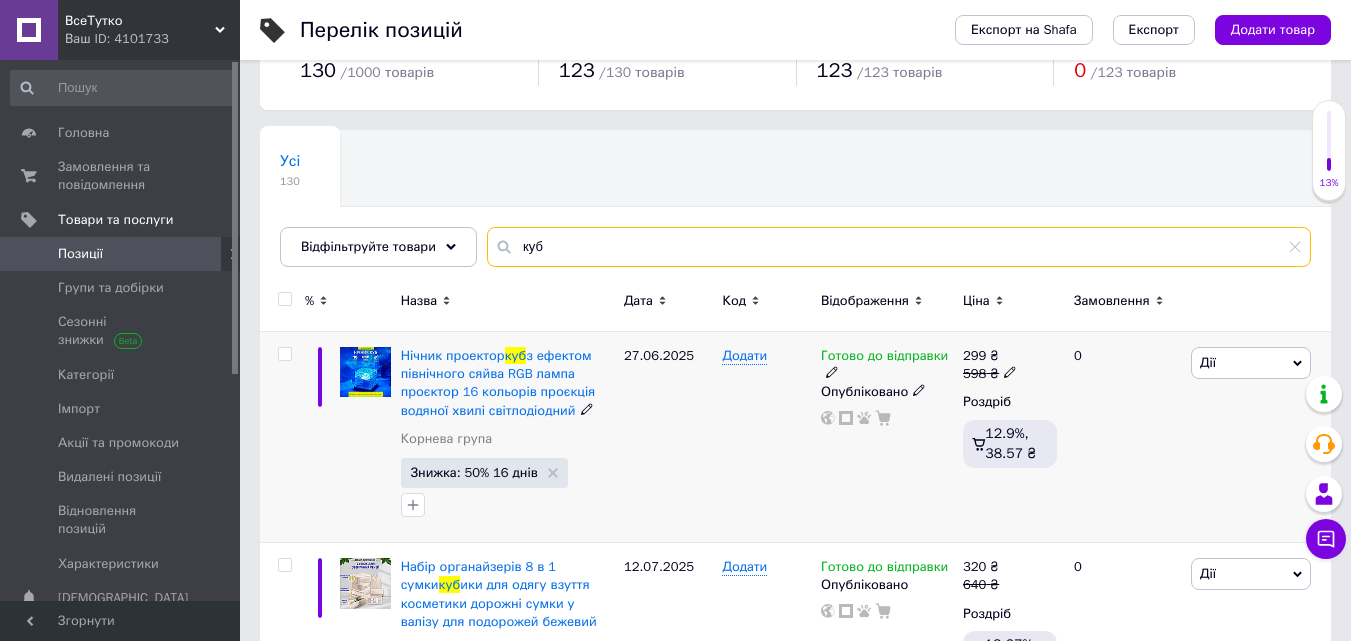 scroll, scrollTop: 100, scrollLeft: 0, axis: vertical 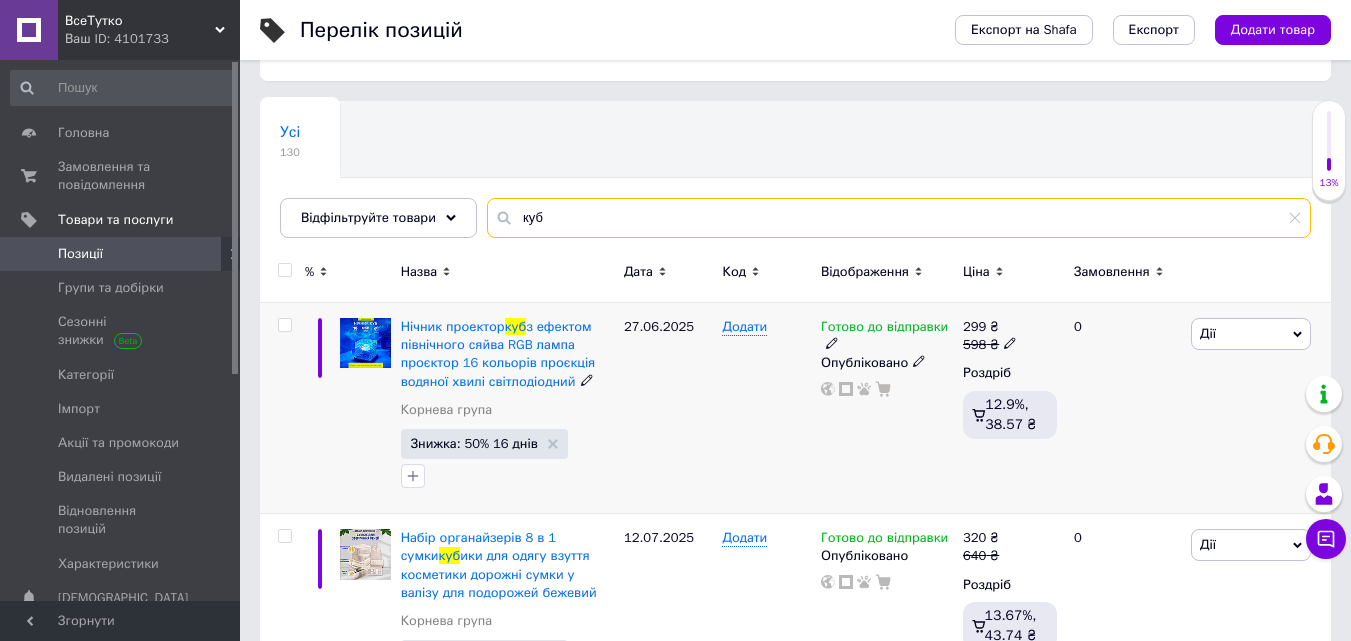 type on "куб" 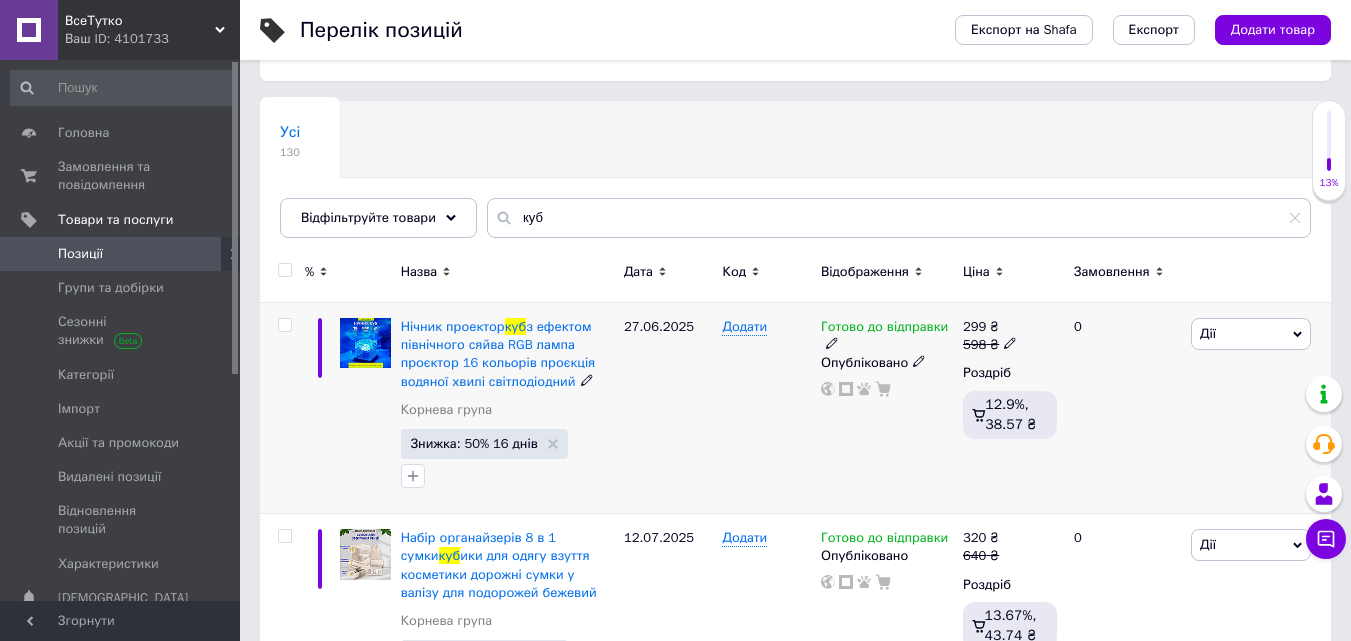 click 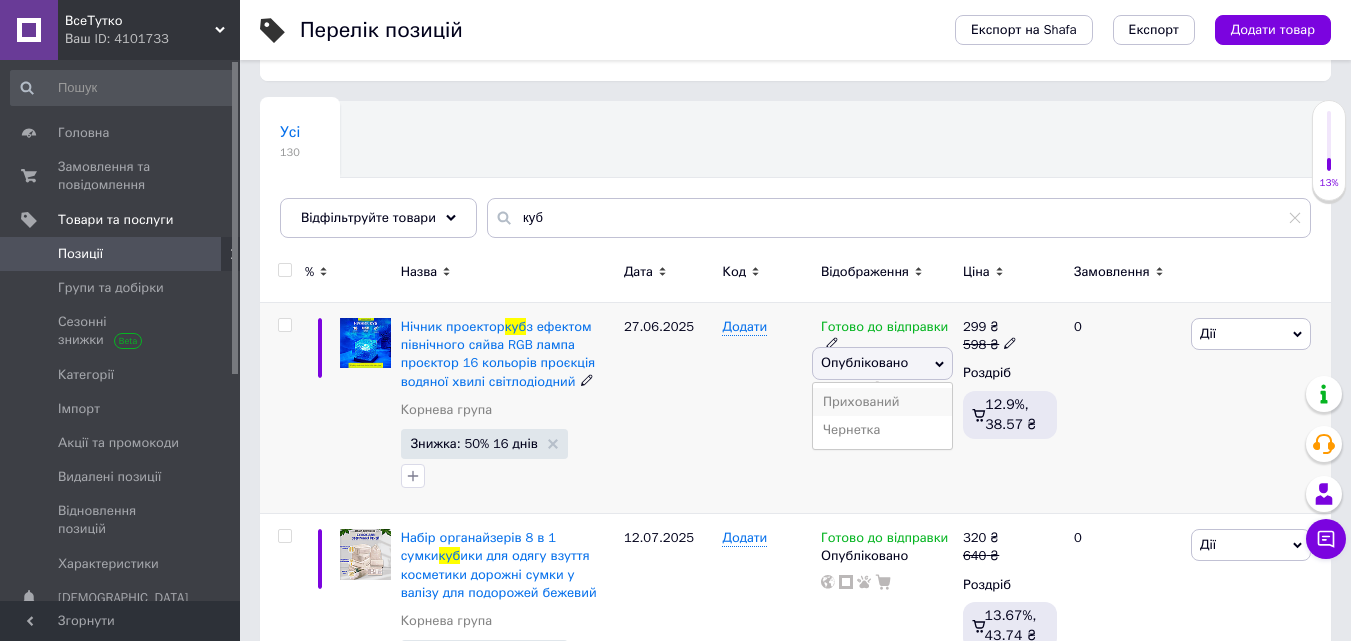 click on "Прихований" at bounding box center (882, 402) 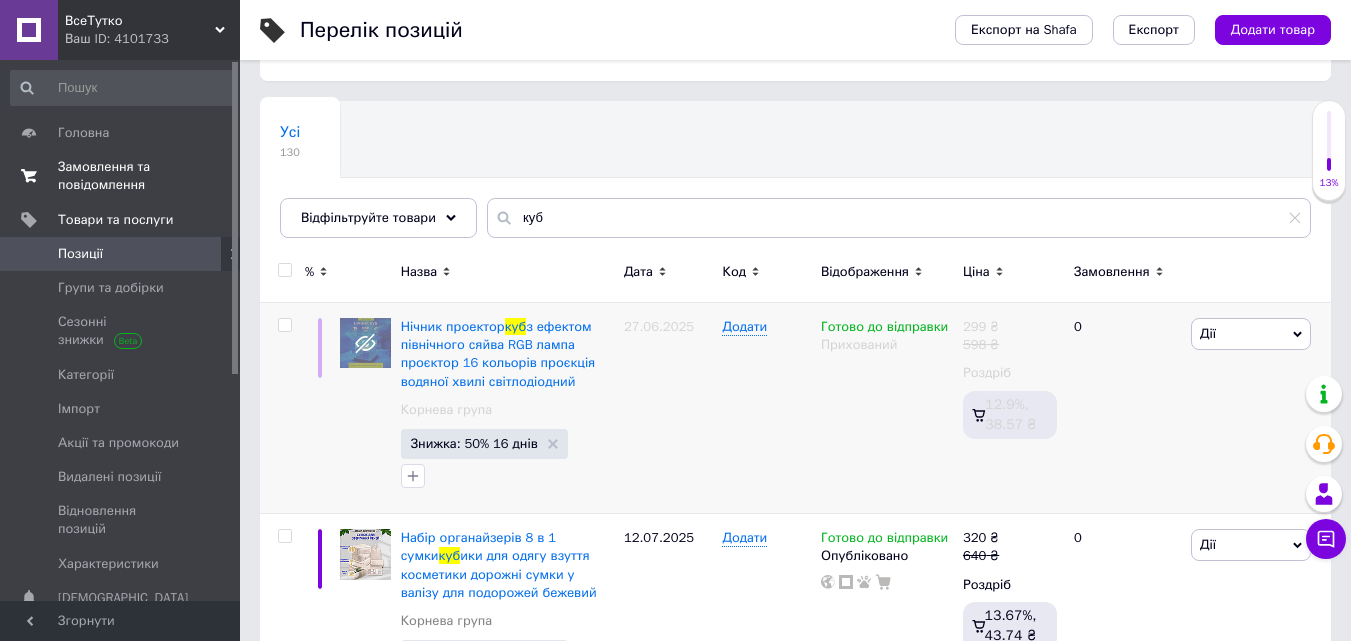 click on "Замовлення та повідомлення" at bounding box center (121, 176) 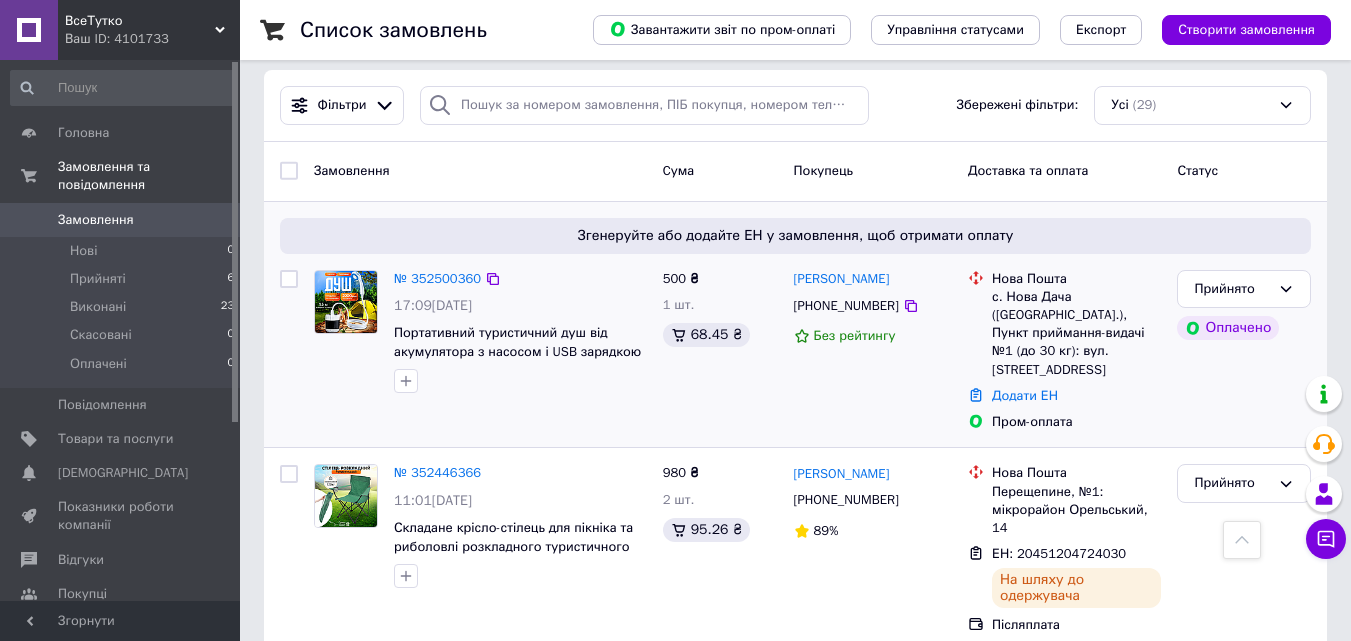scroll, scrollTop: 0, scrollLeft: 0, axis: both 